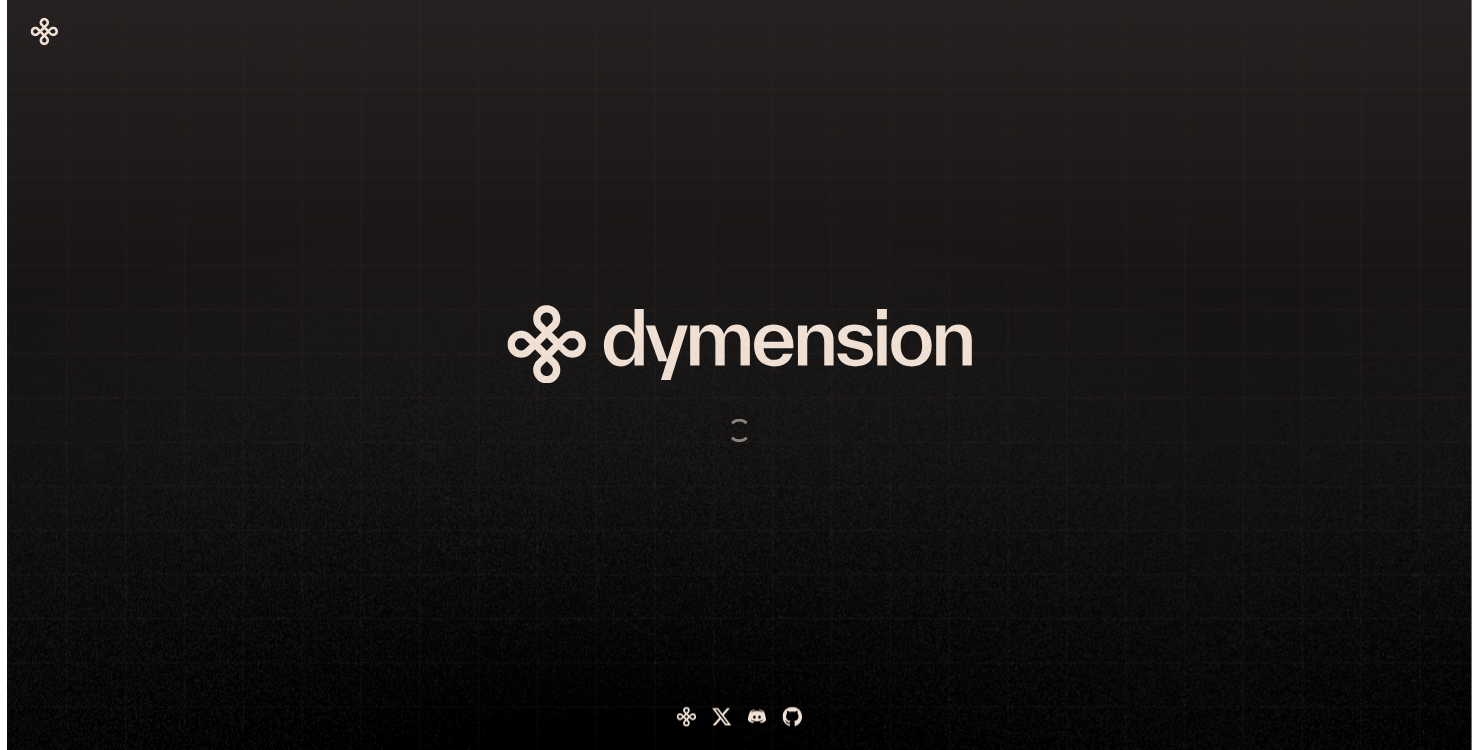 scroll, scrollTop: 0, scrollLeft: 0, axis: both 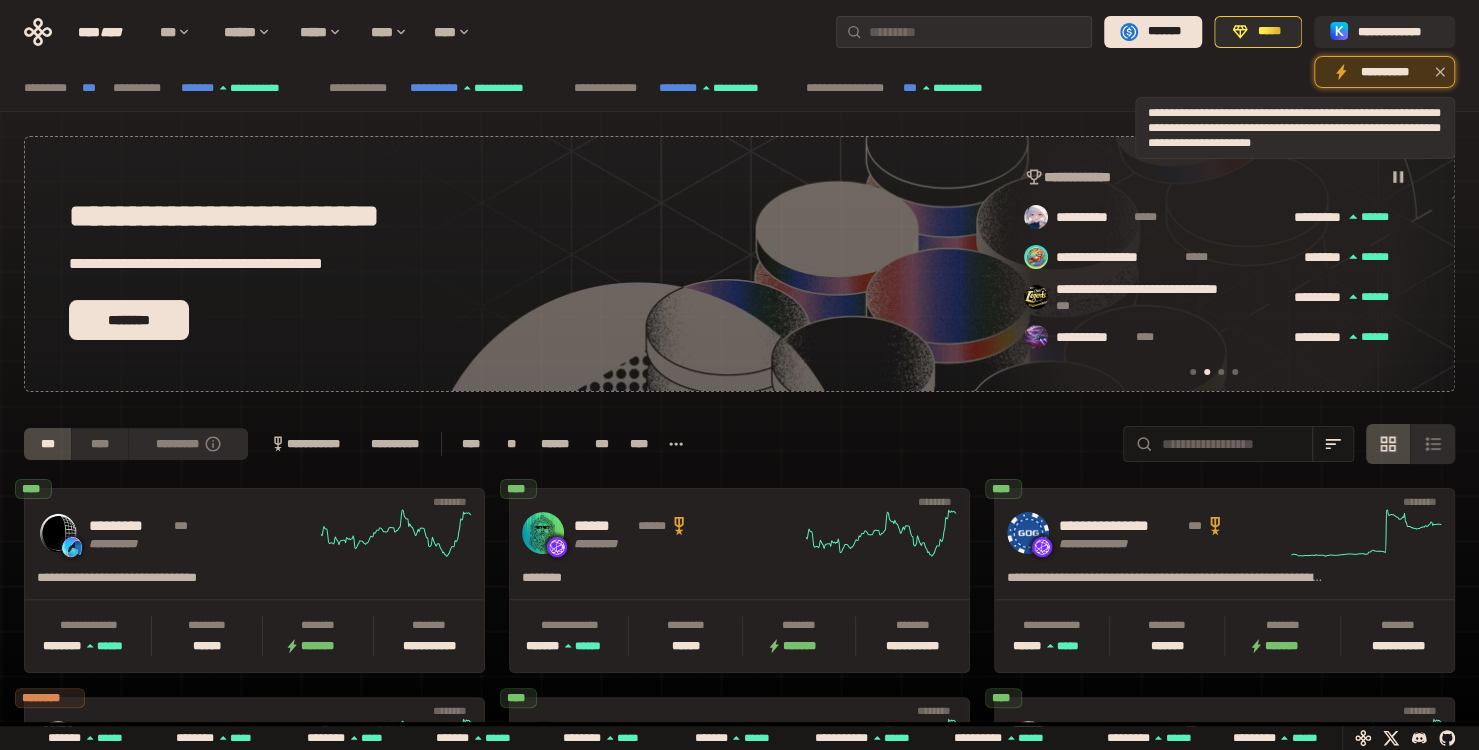 click on "**********" at bounding box center [1384, 72] 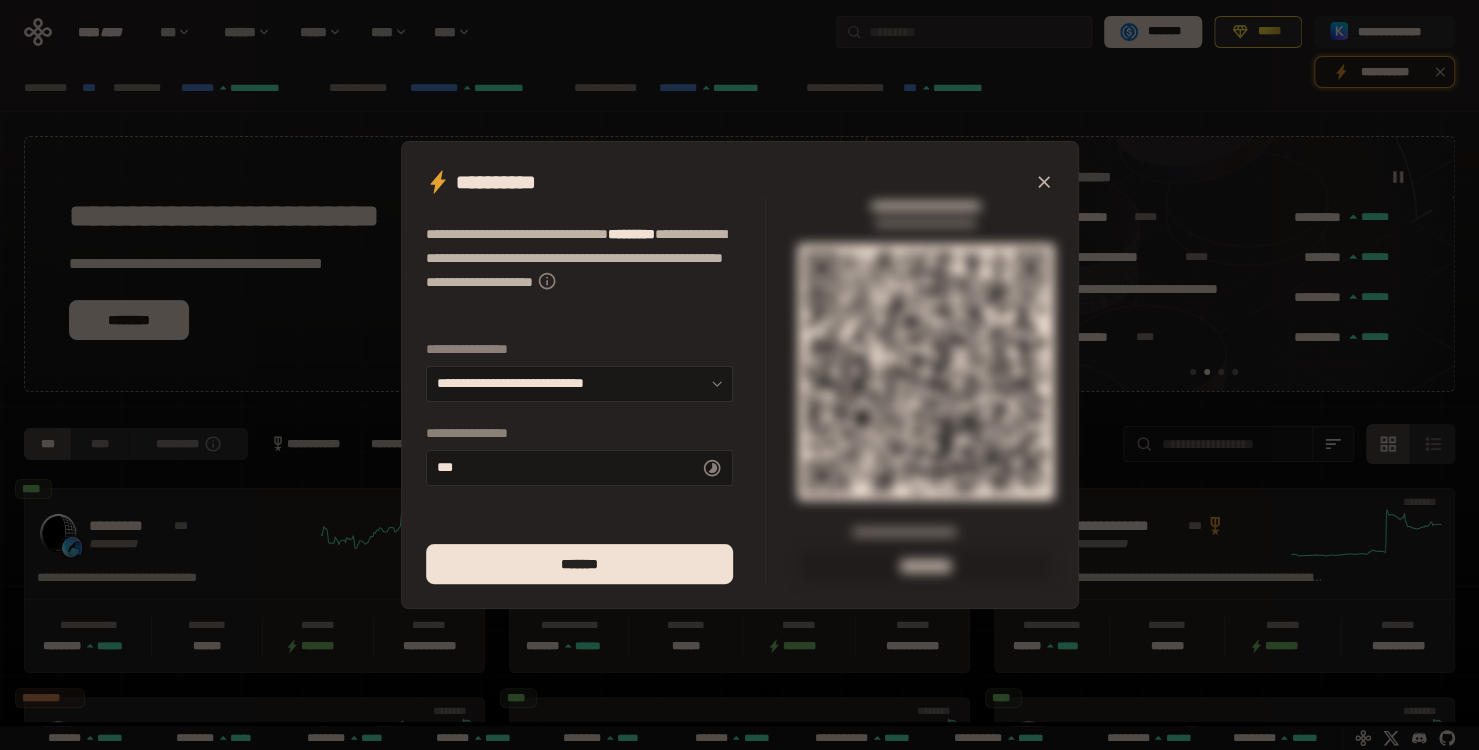 click 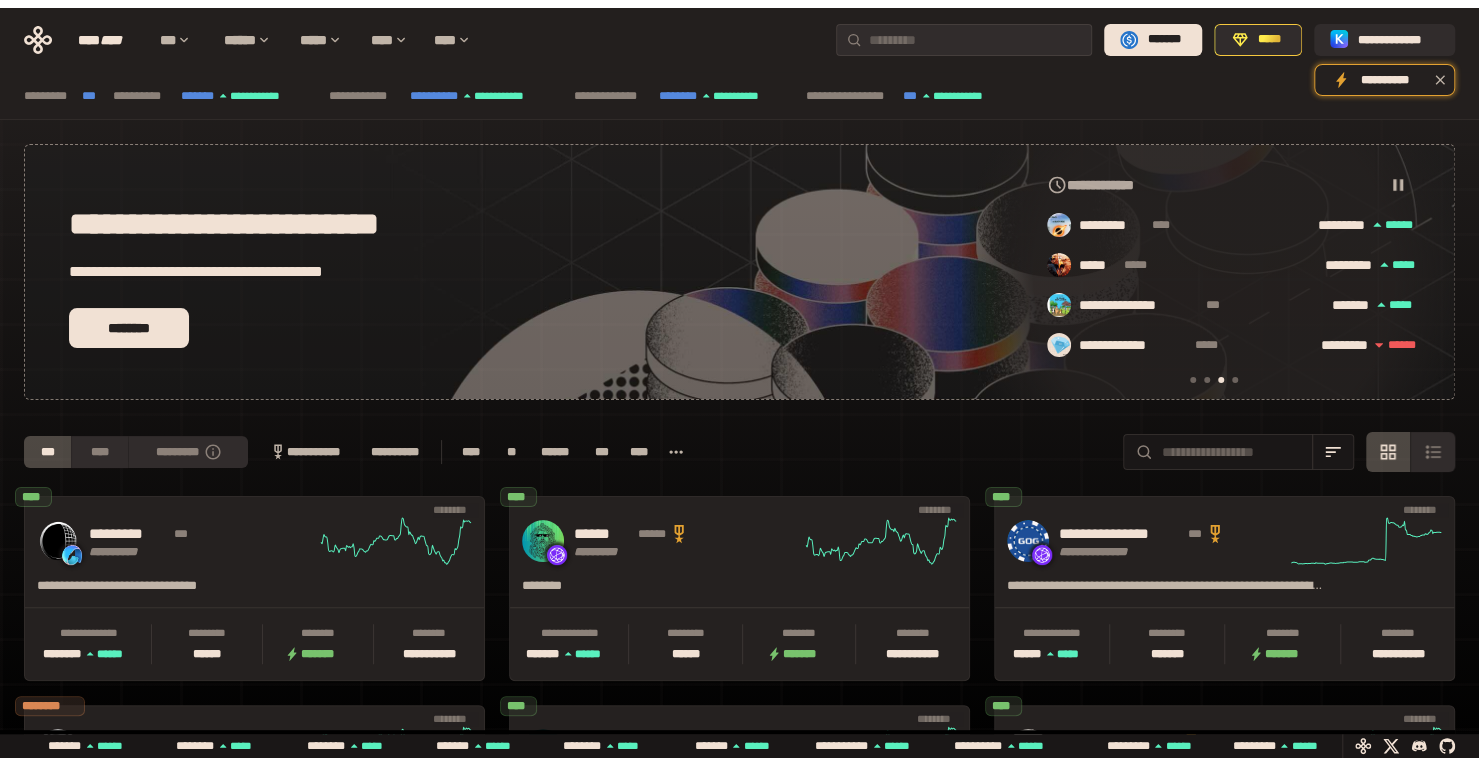 scroll, scrollTop: 0, scrollLeft: 856, axis: horizontal 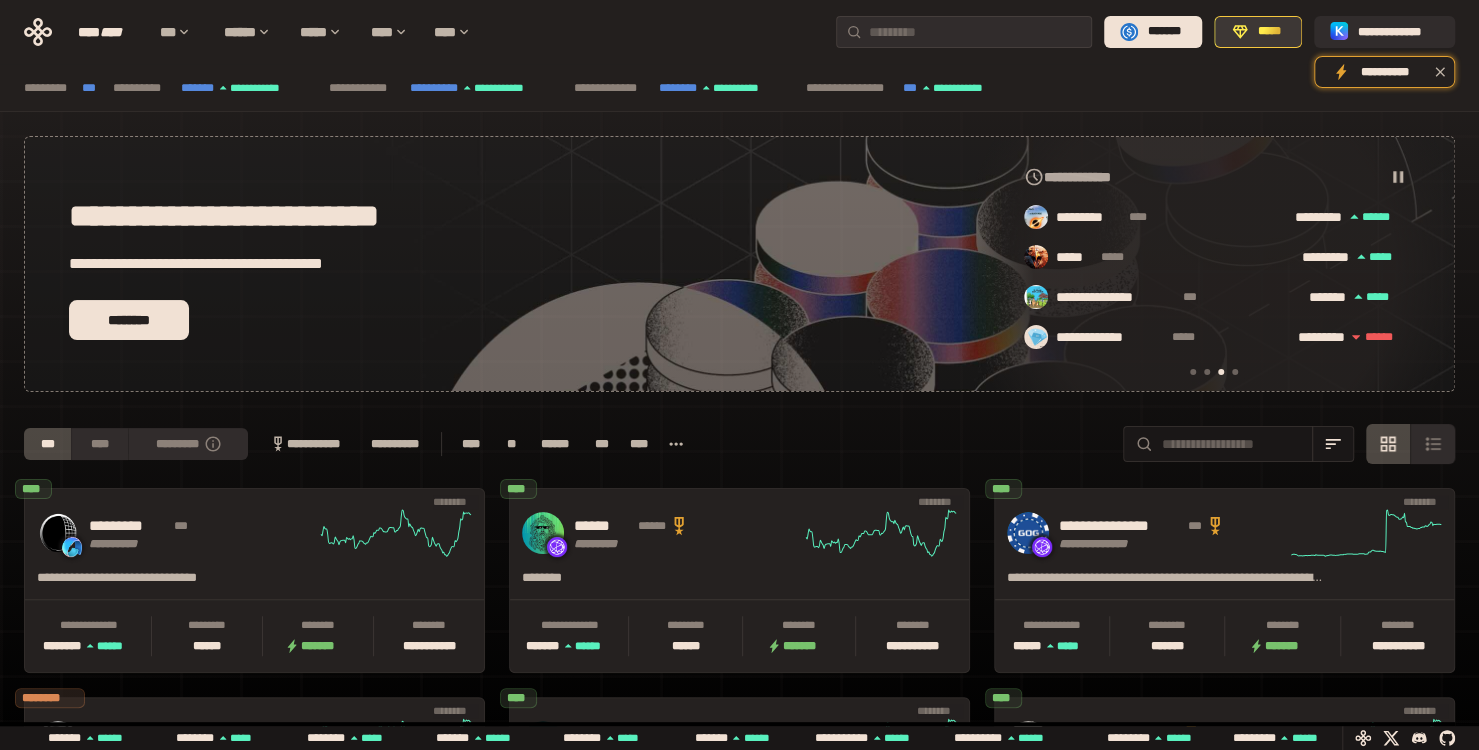 click on "*****" at bounding box center [1269, 32] 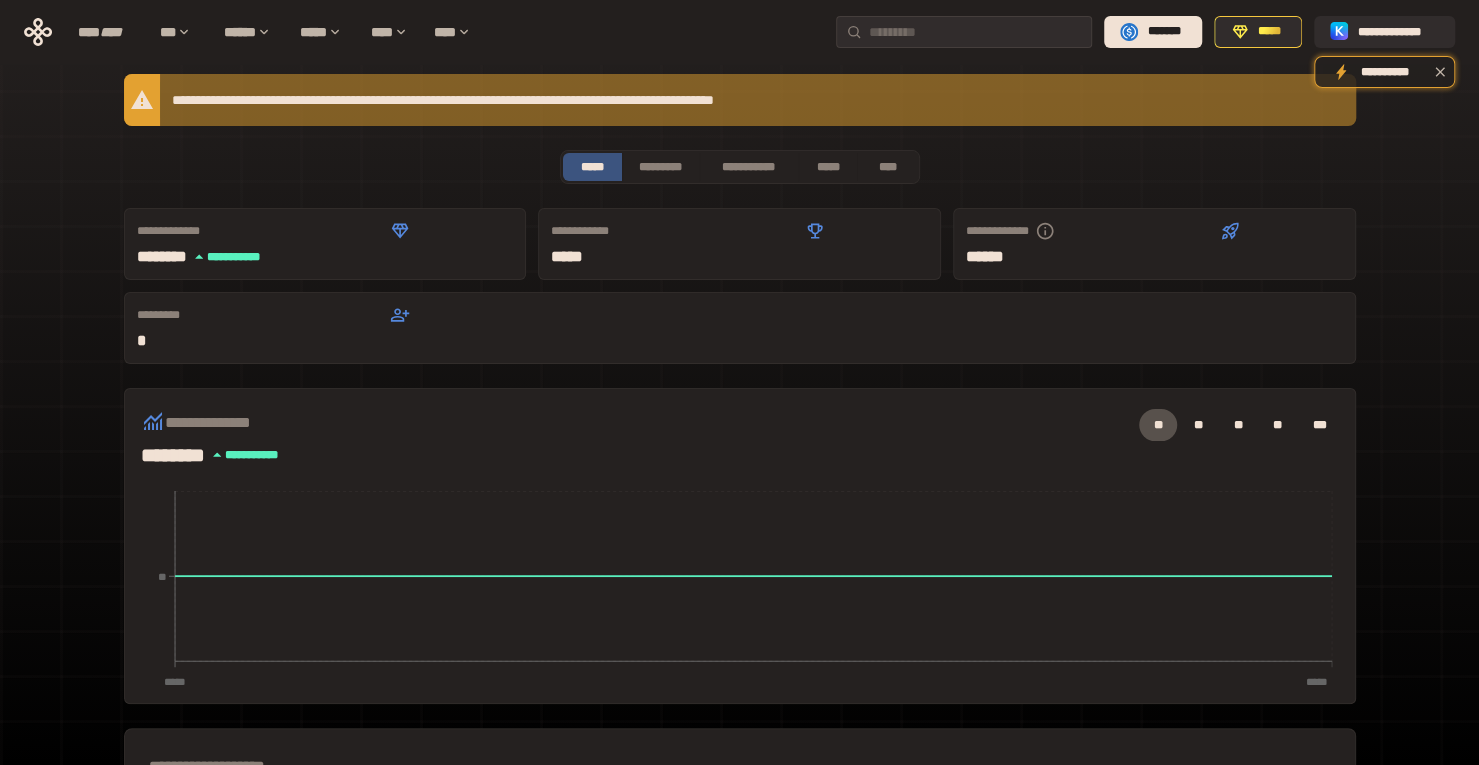 scroll, scrollTop: 0, scrollLeft: 0, axis: both 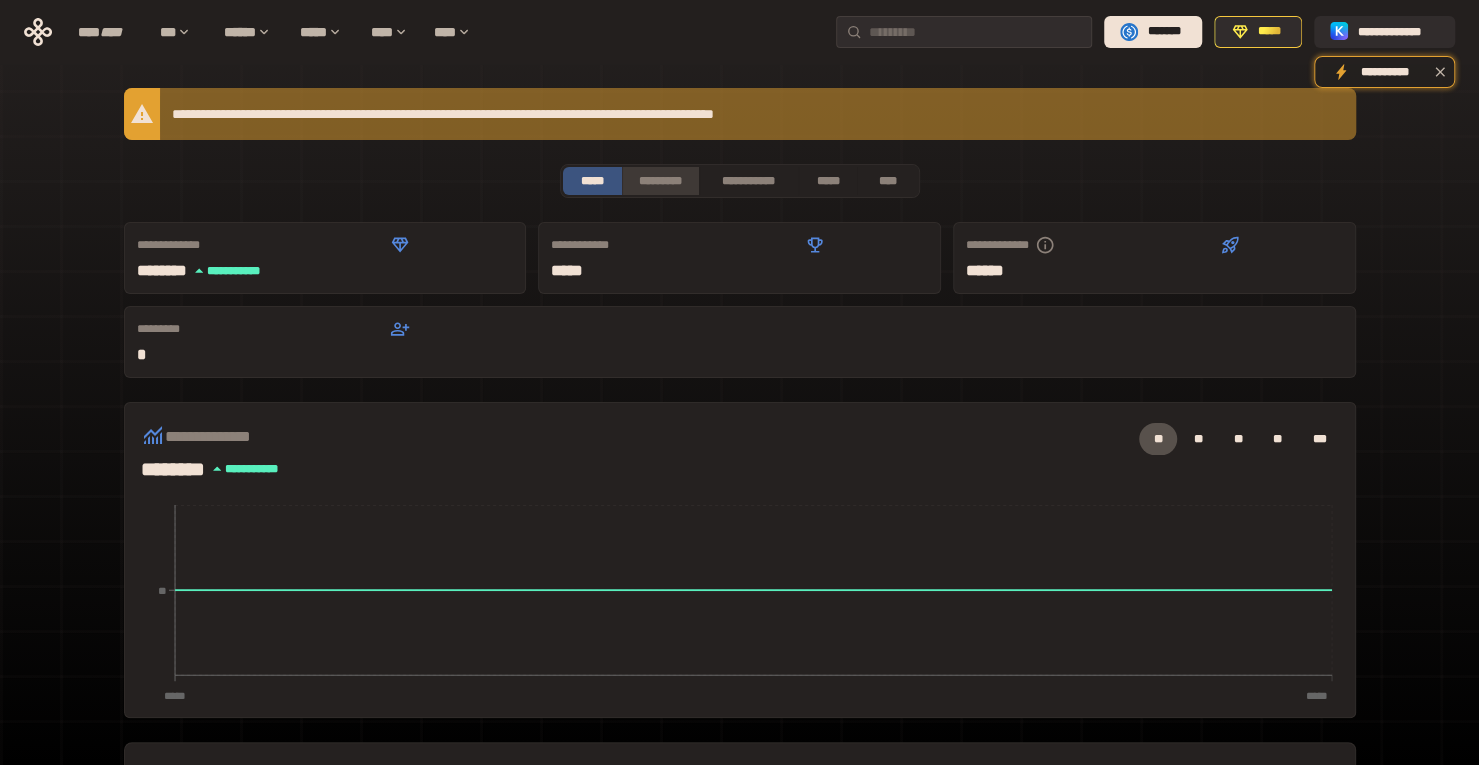 click on "*********" at bounding box center (660, 181) 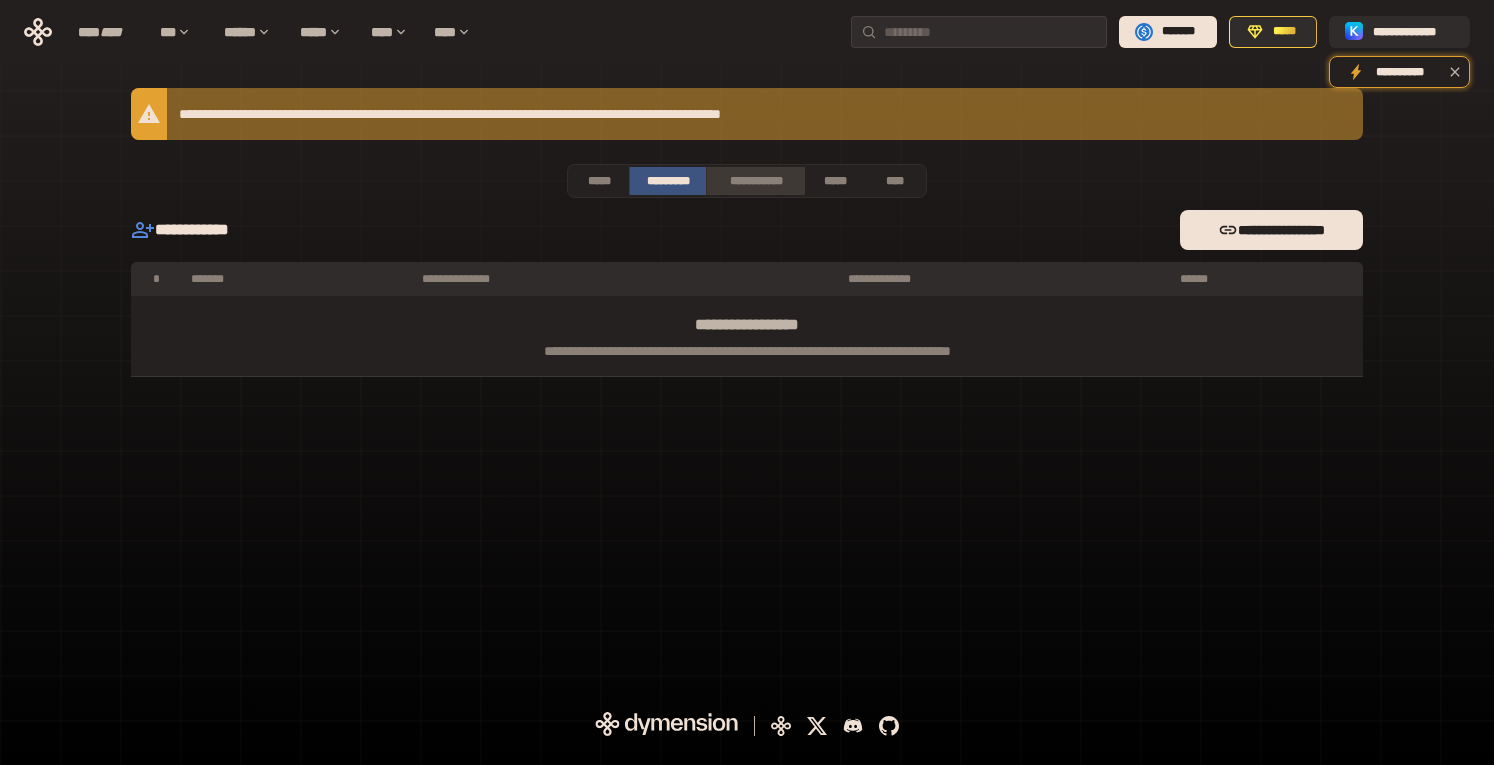 click on "**********" at bounding box center [755, 181] 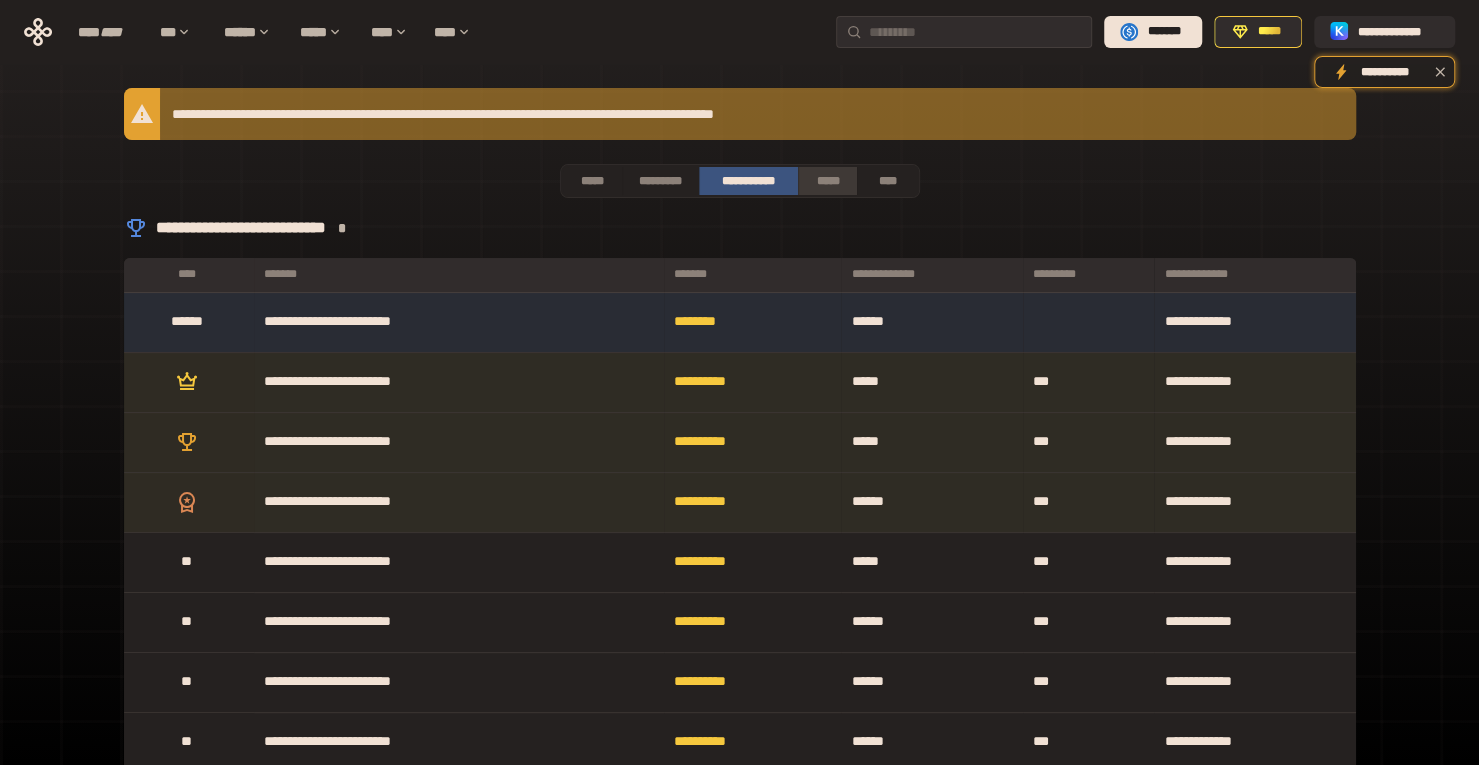 click on "*****" at bounding box center (828, 181) 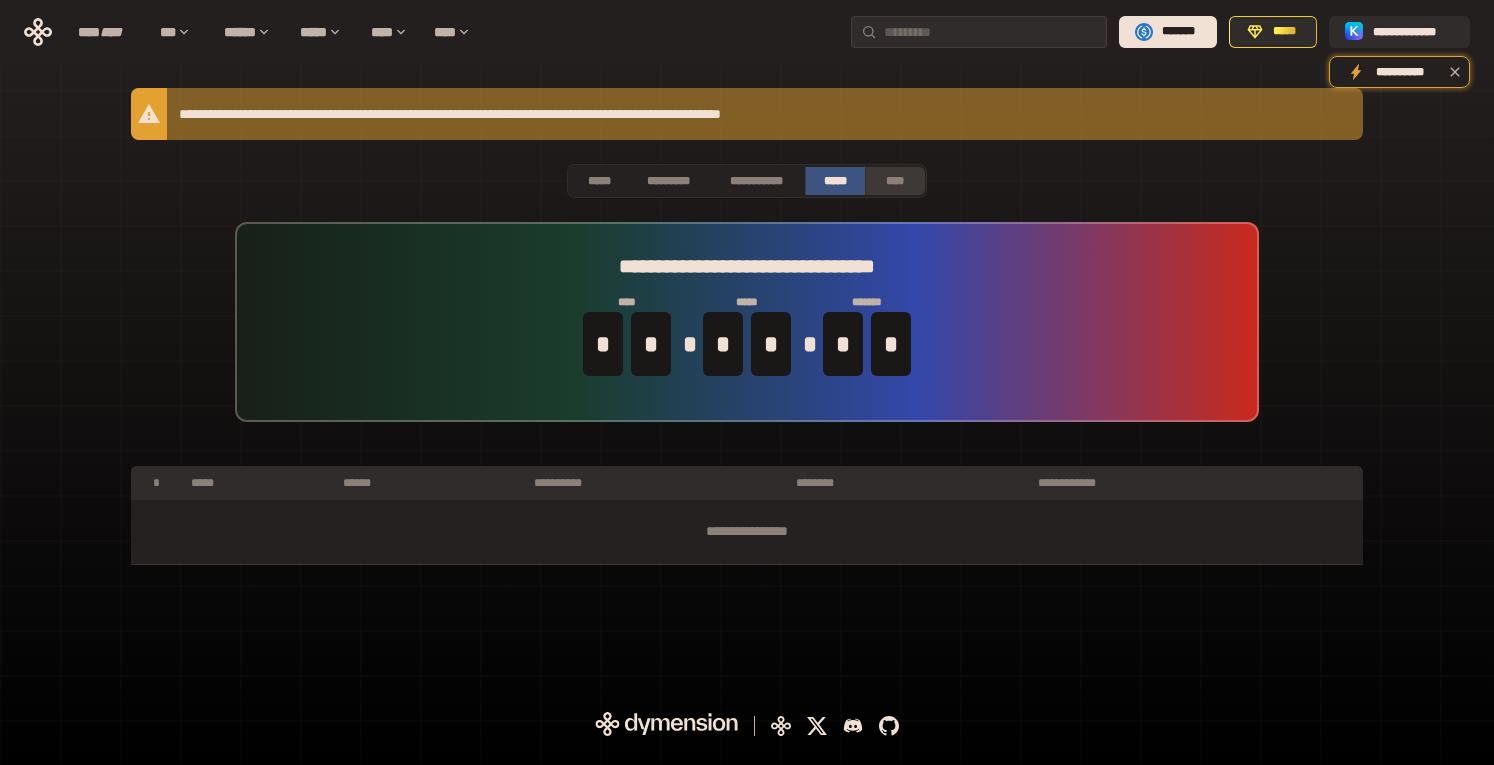 click on "****" at bounding box center [895, 181] 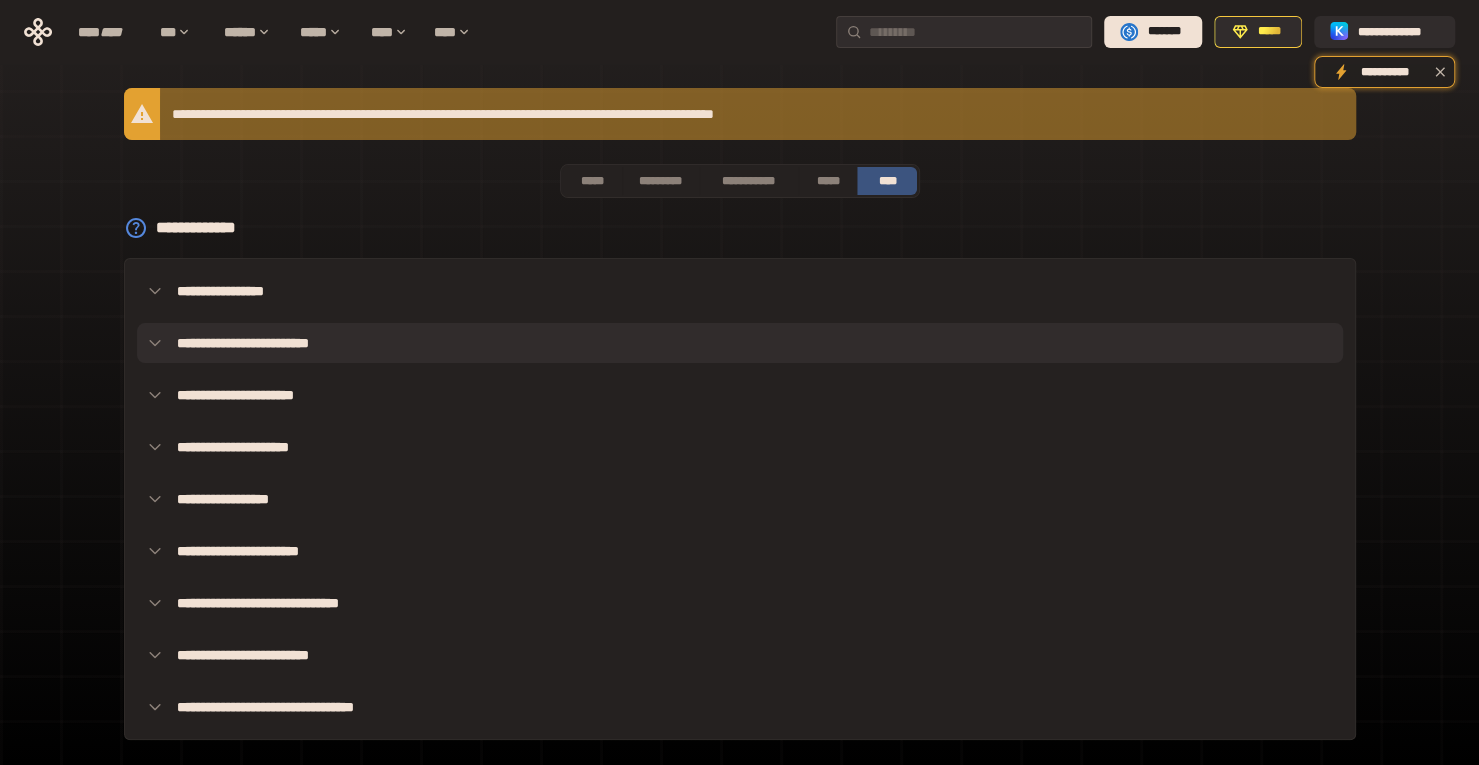 click on "**********" at bounding box center [740, 343] 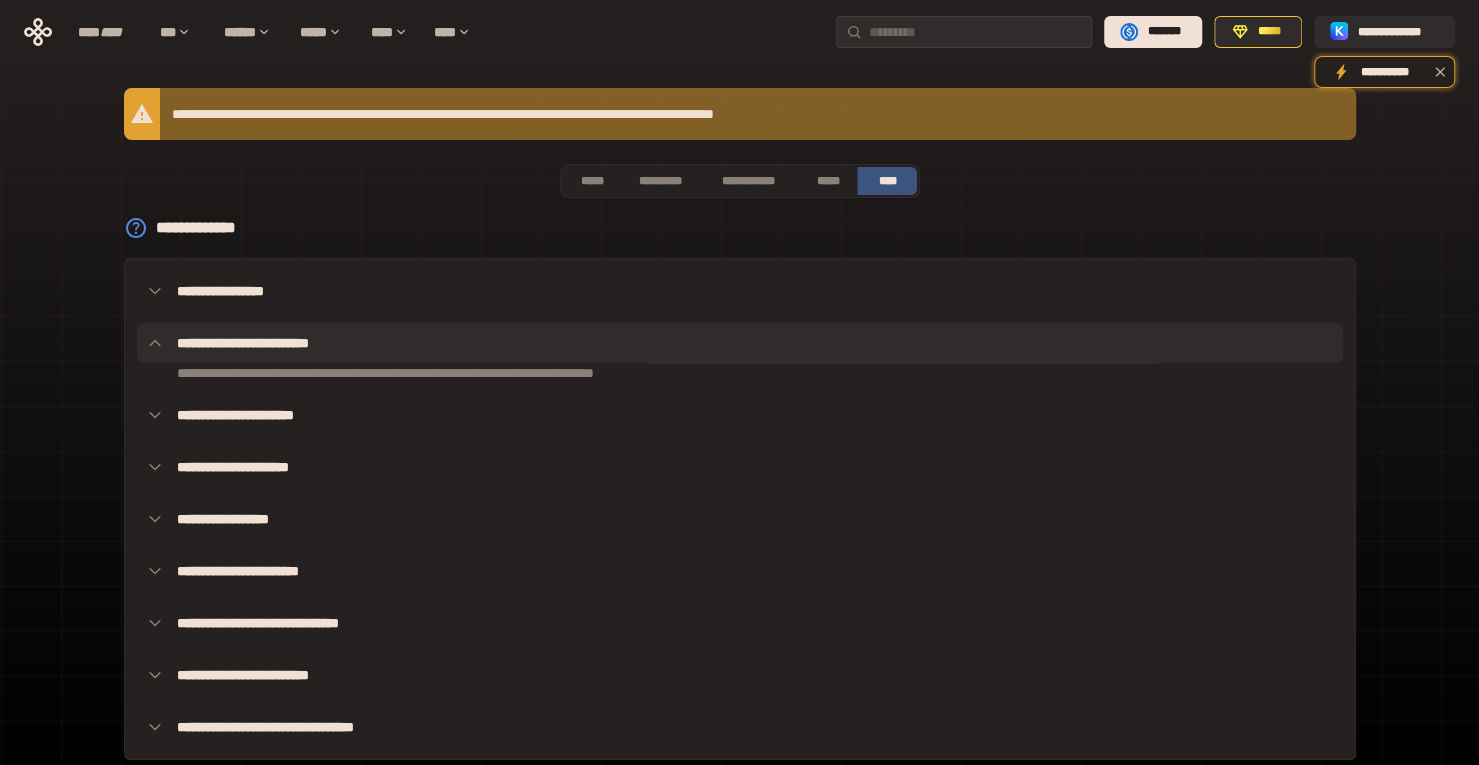 click on "**********" at bounding box center (740, 343) 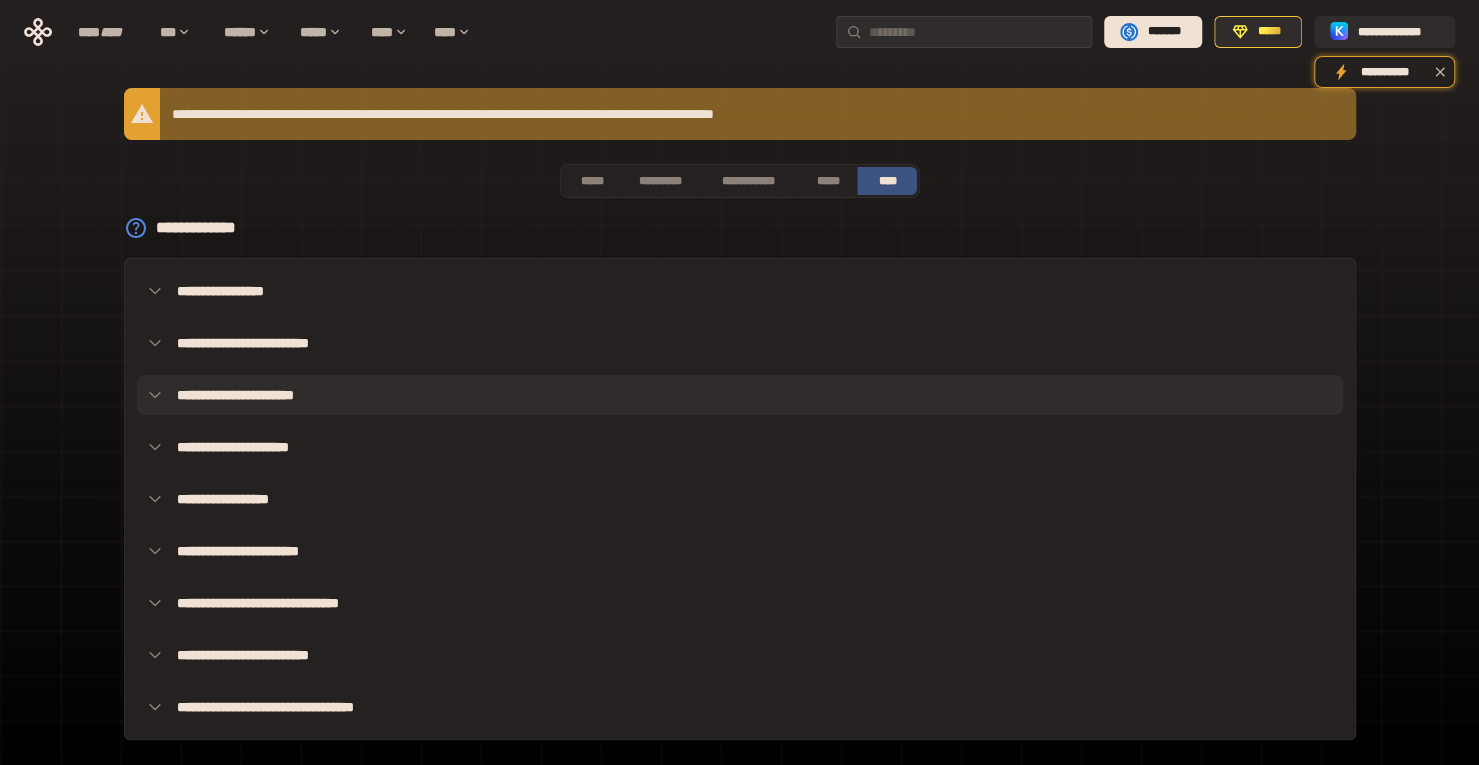 click on "**********" at bounding box center [740, 395] 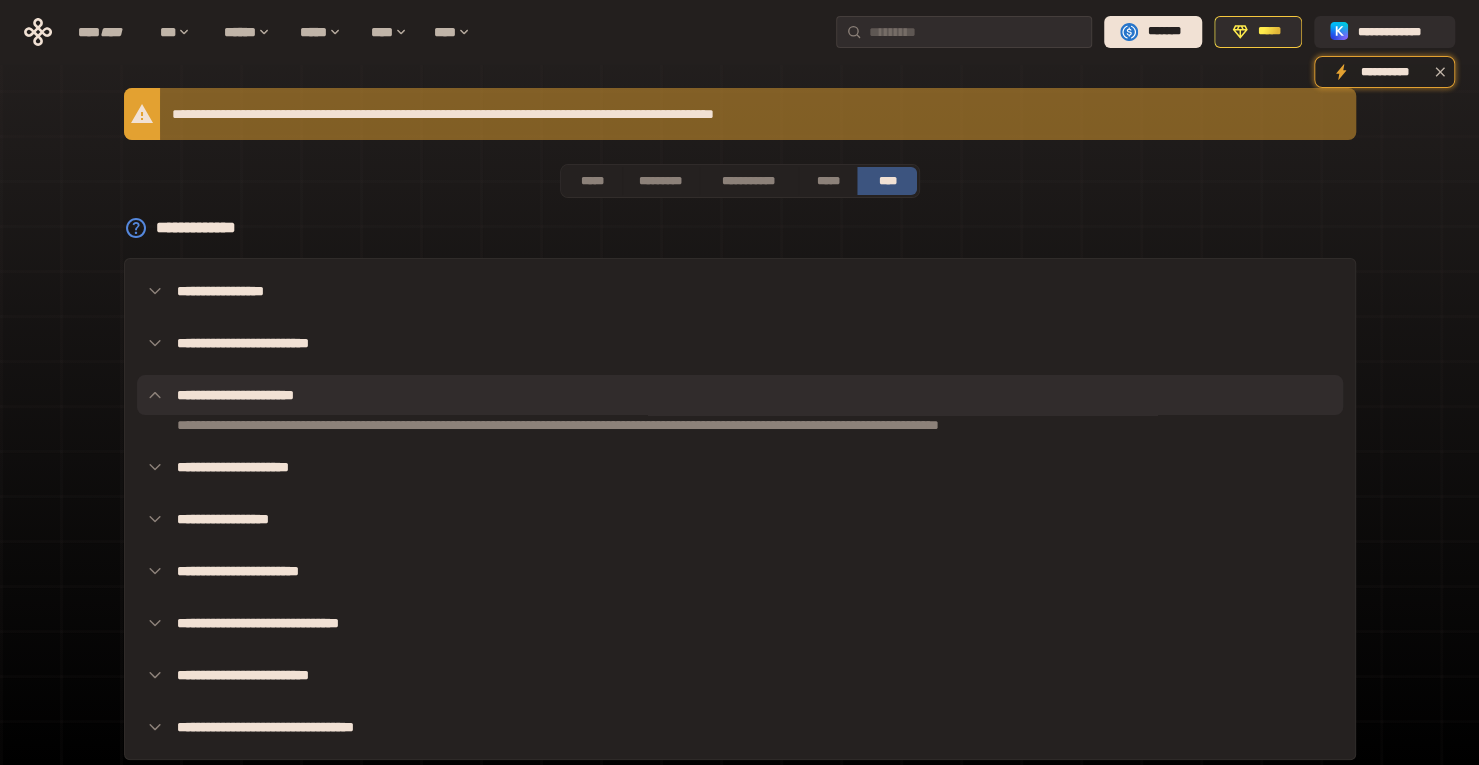 click on "**********" at bounding box center (740, 395) 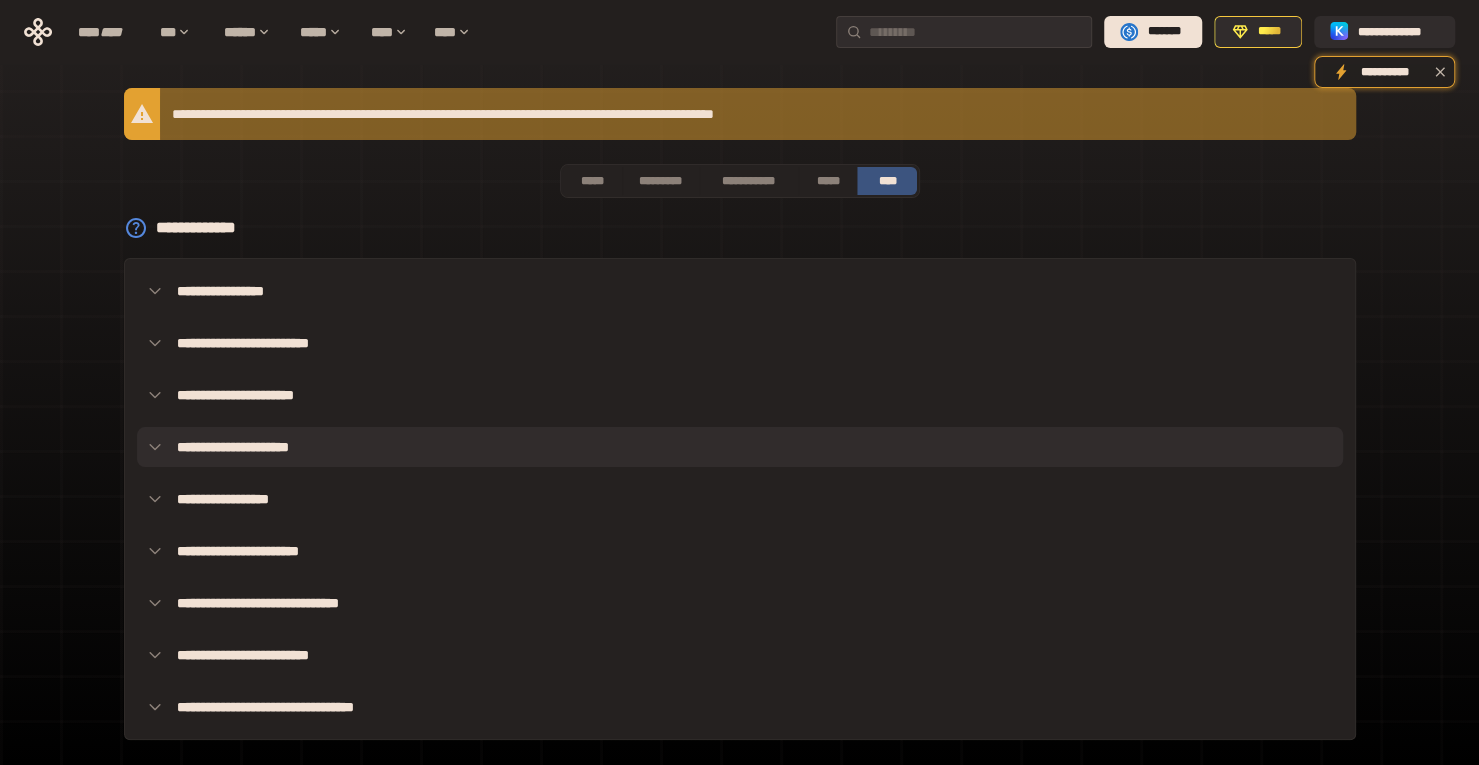 click on "**********" at bounding box center [740, 447] 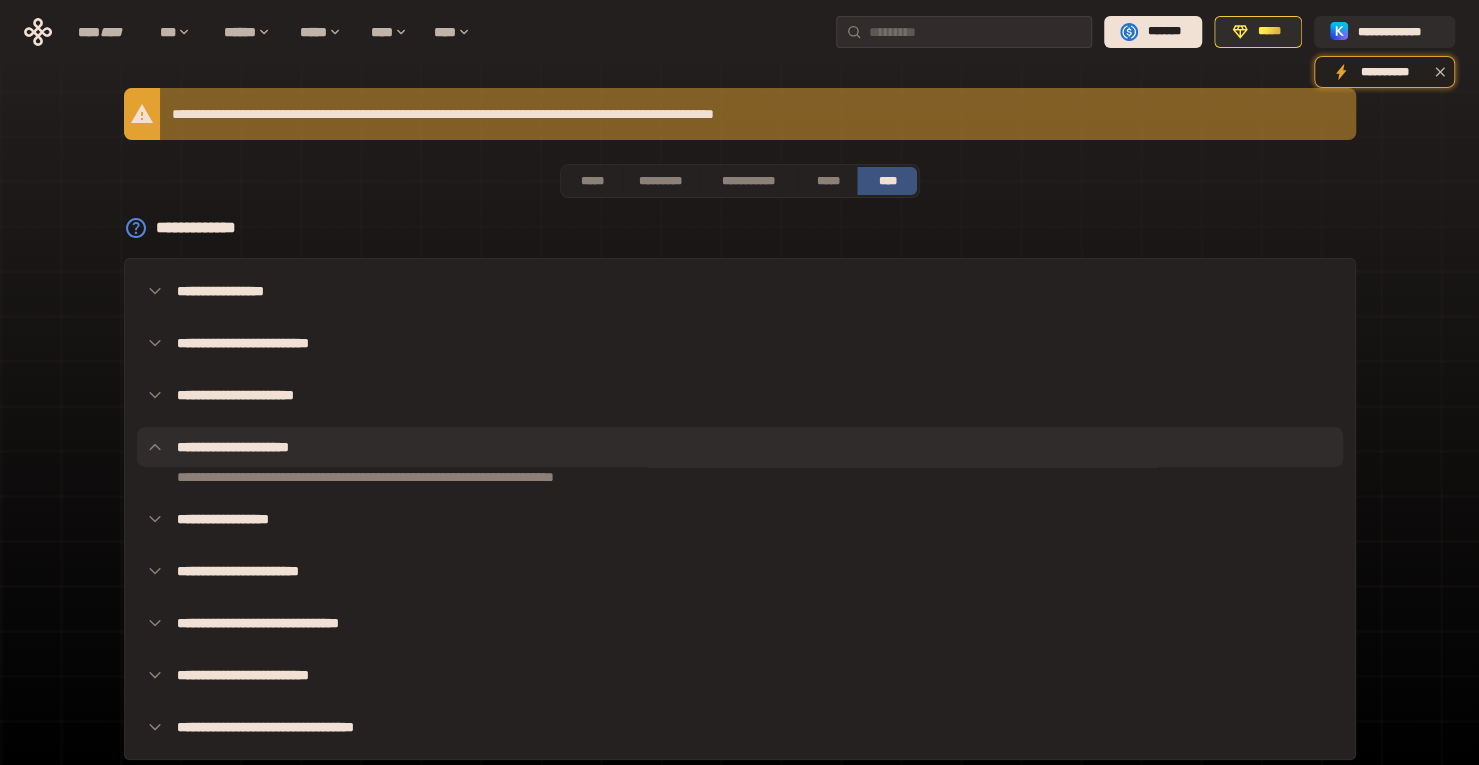 click on "**********" at bounding box center (740, 447) 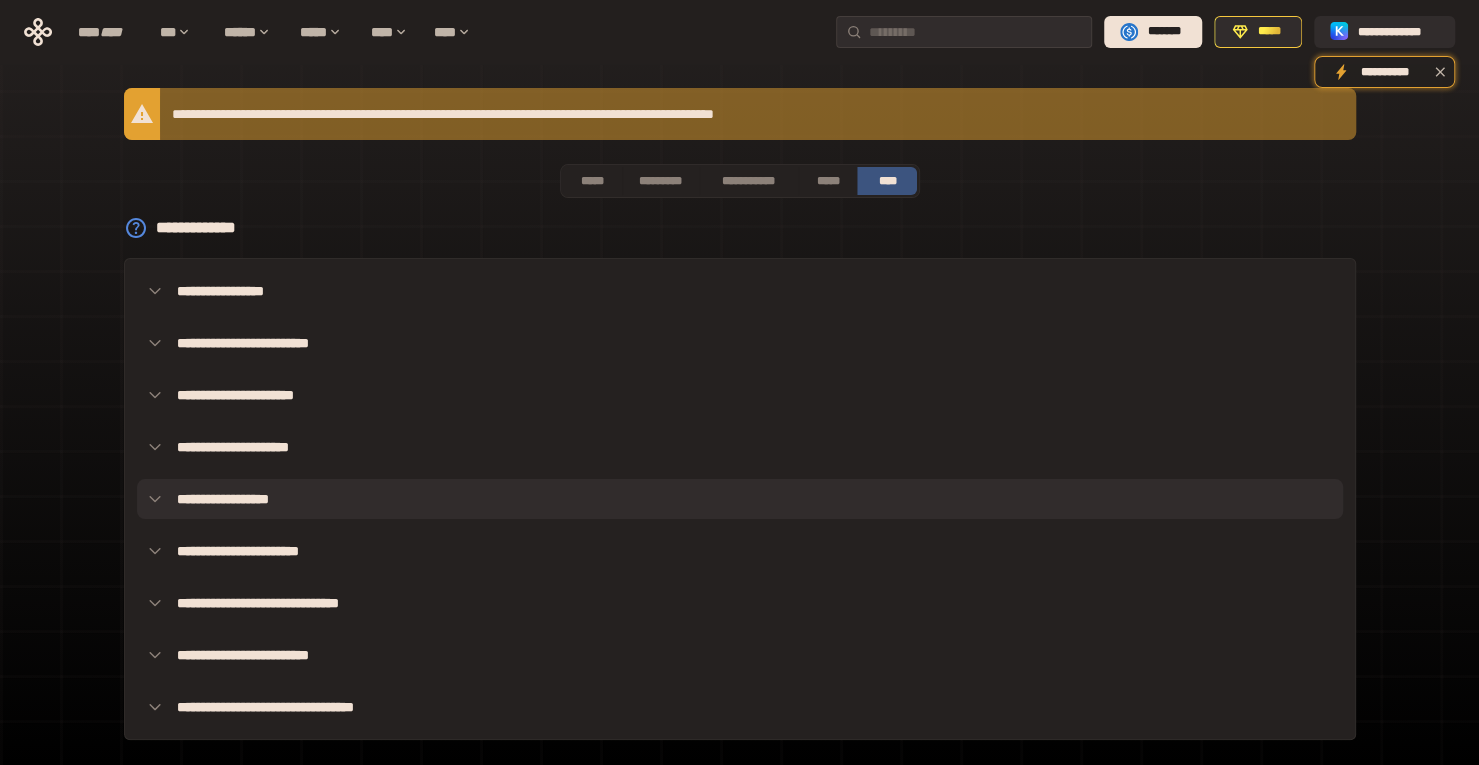 click on "**********" at bounding box center [740, 499] 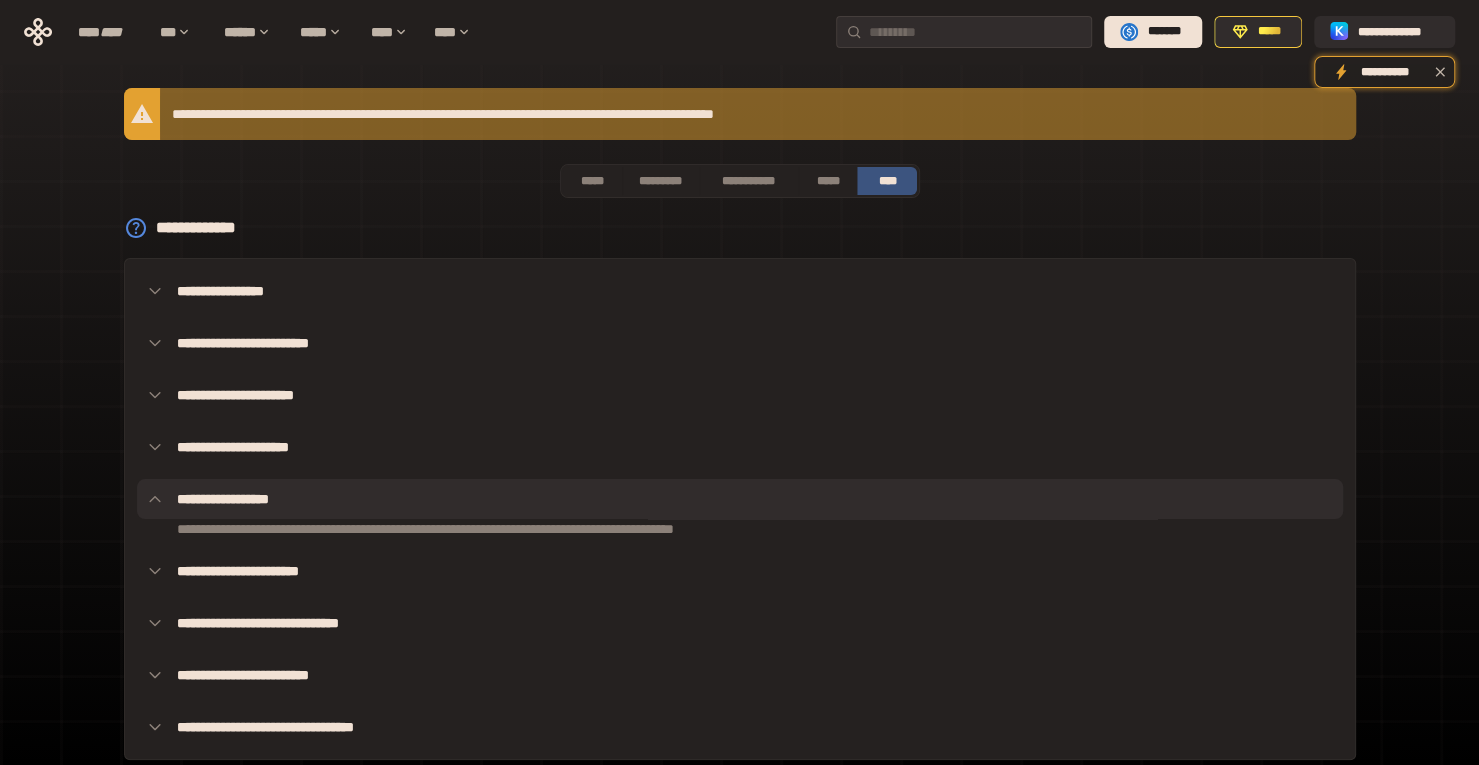 click on "**********" at bounding box center (740, 499) 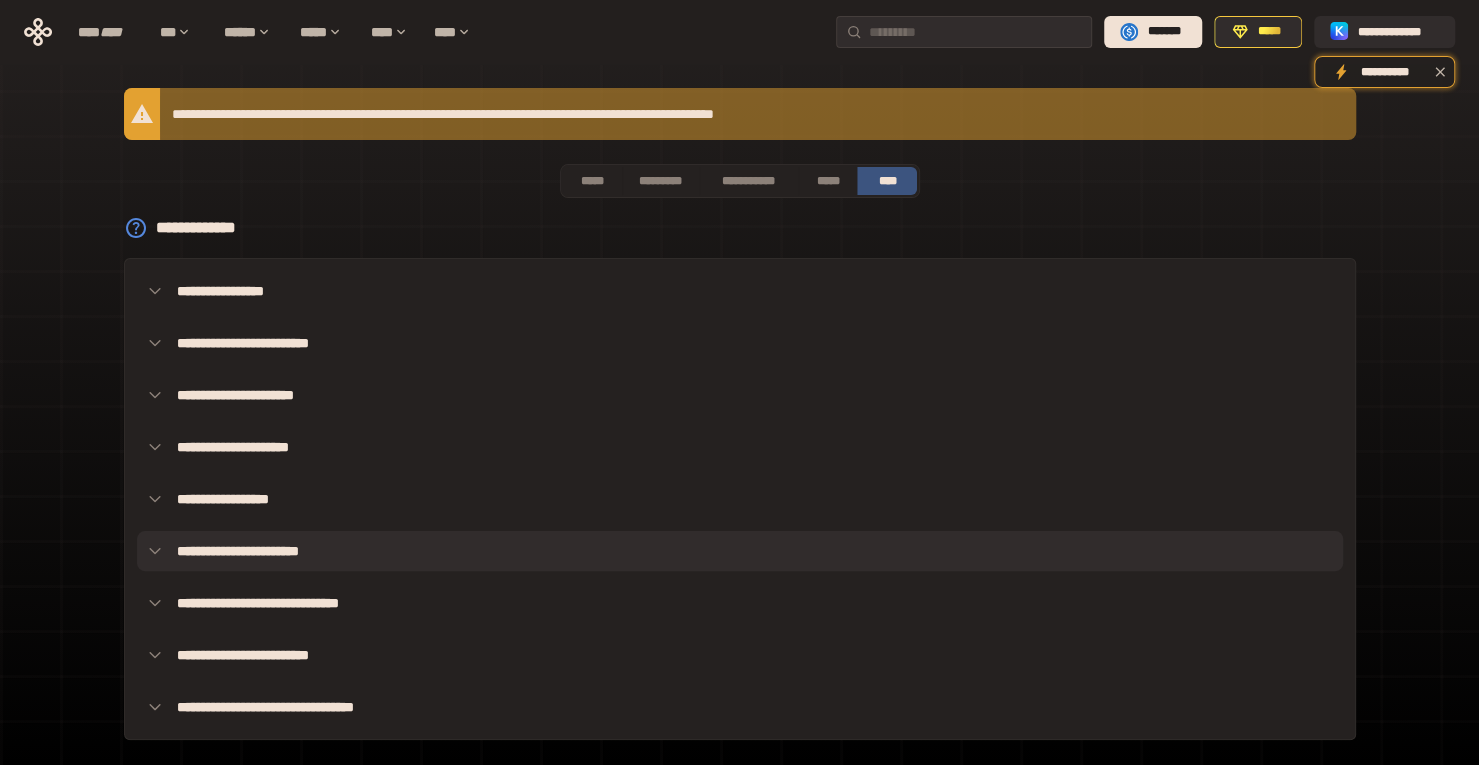click on "**********" at bounding box center (740, 551) 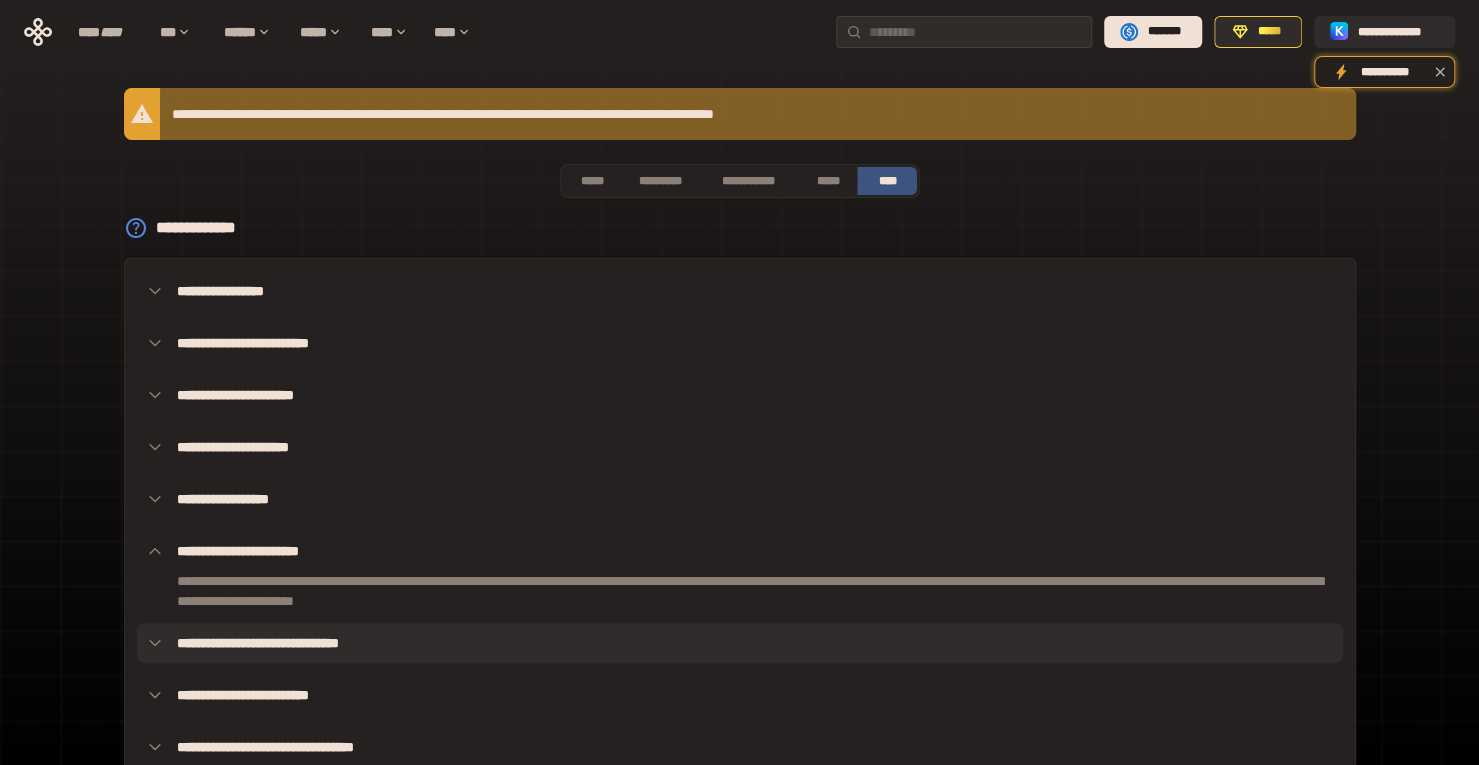 click on "**********" at bounding box center (740, 643) 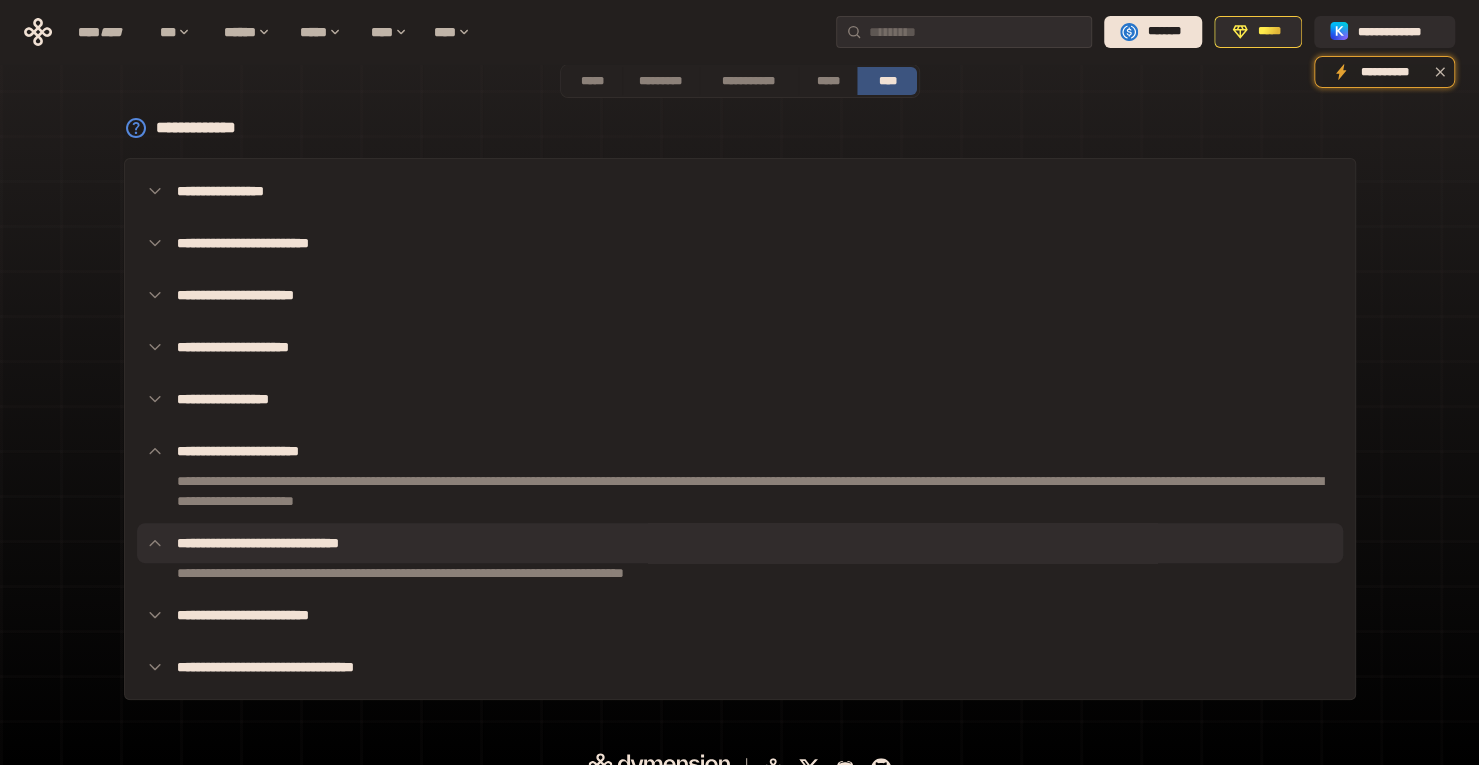 scroll, scrollTop: 104, scrollLeft: 0, axis: vertical 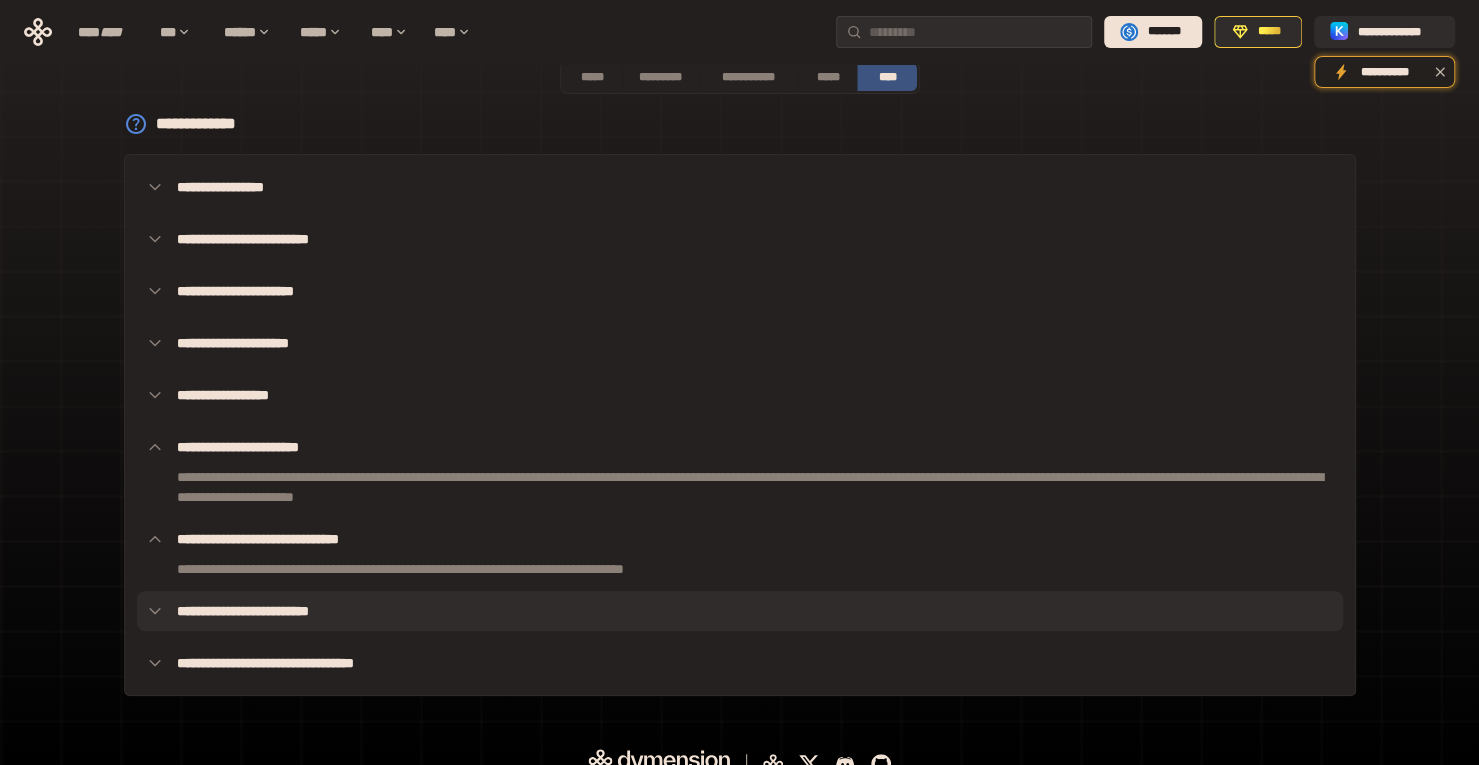 click on "**********" at bounding box center [740, 611] 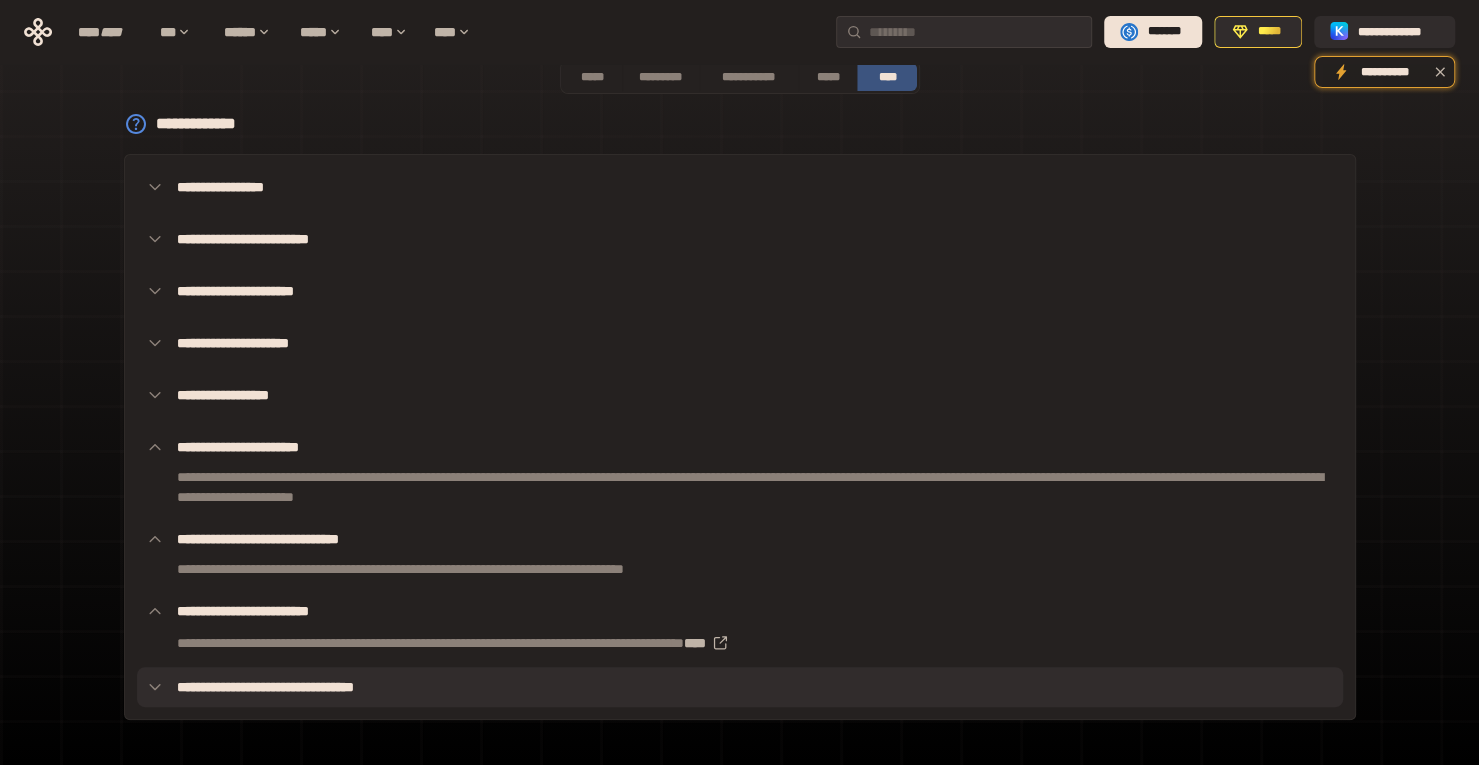 click on "**********" at bounding box center (740, 687) 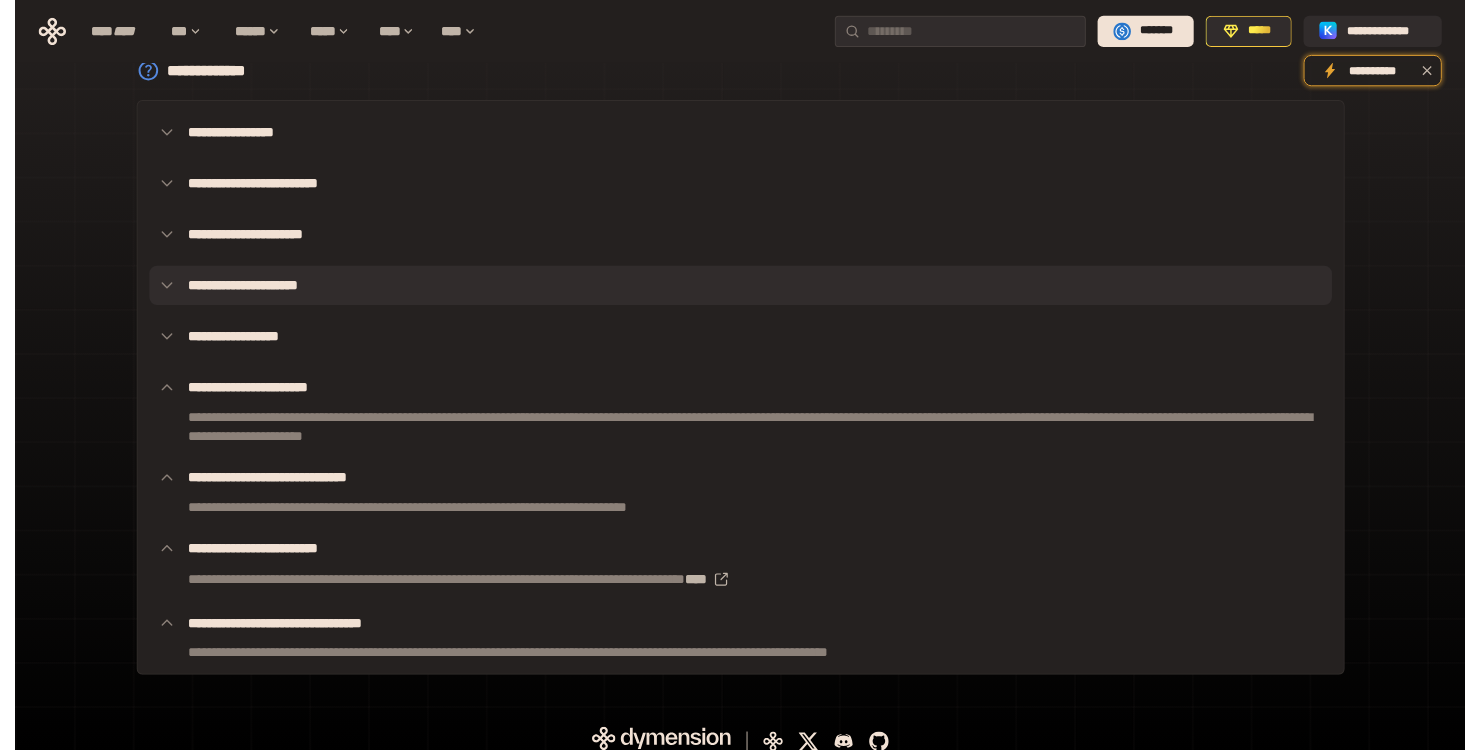 scroll, scrollTop: 0, scrollLeft: 0, axis: both 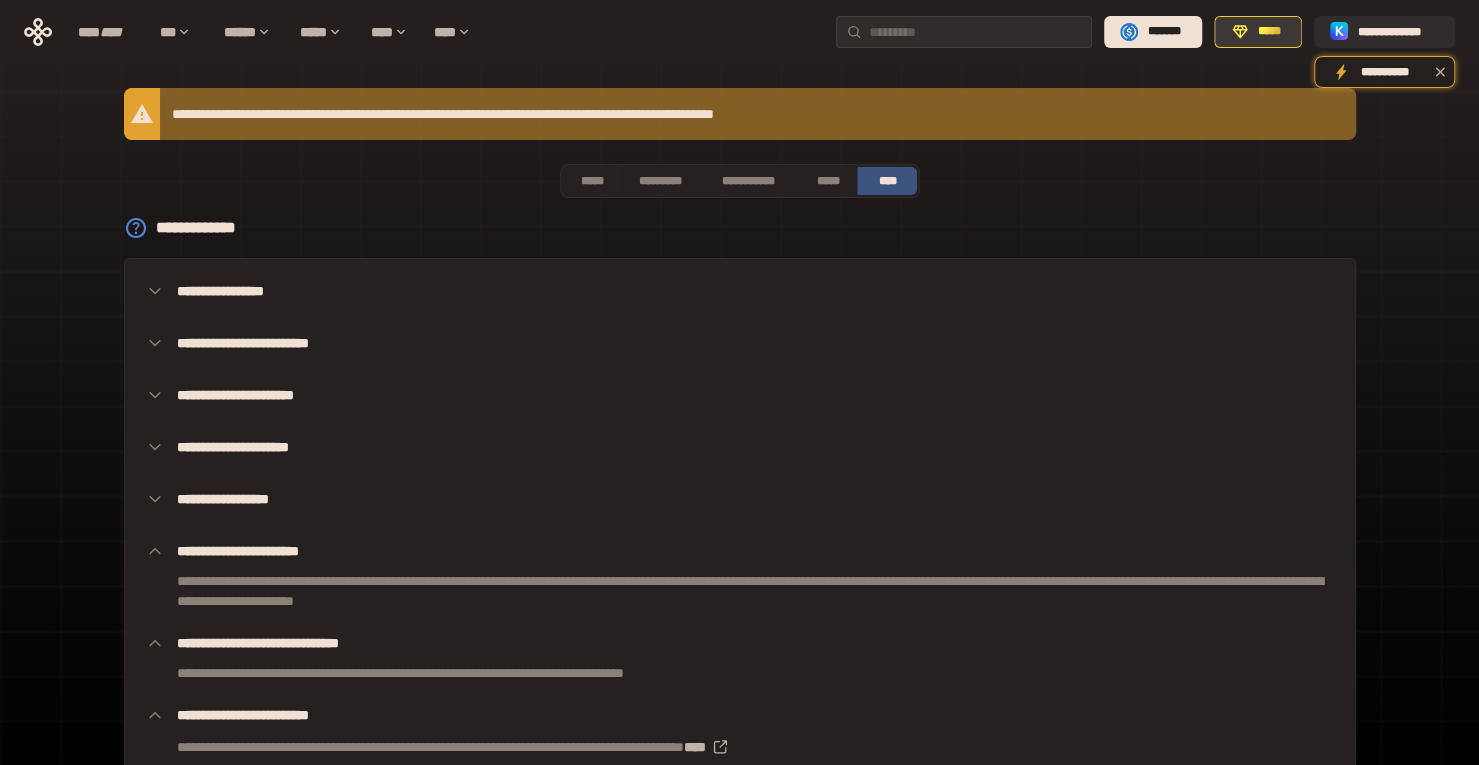 click on "*****" at bounding box center (1269, 32) 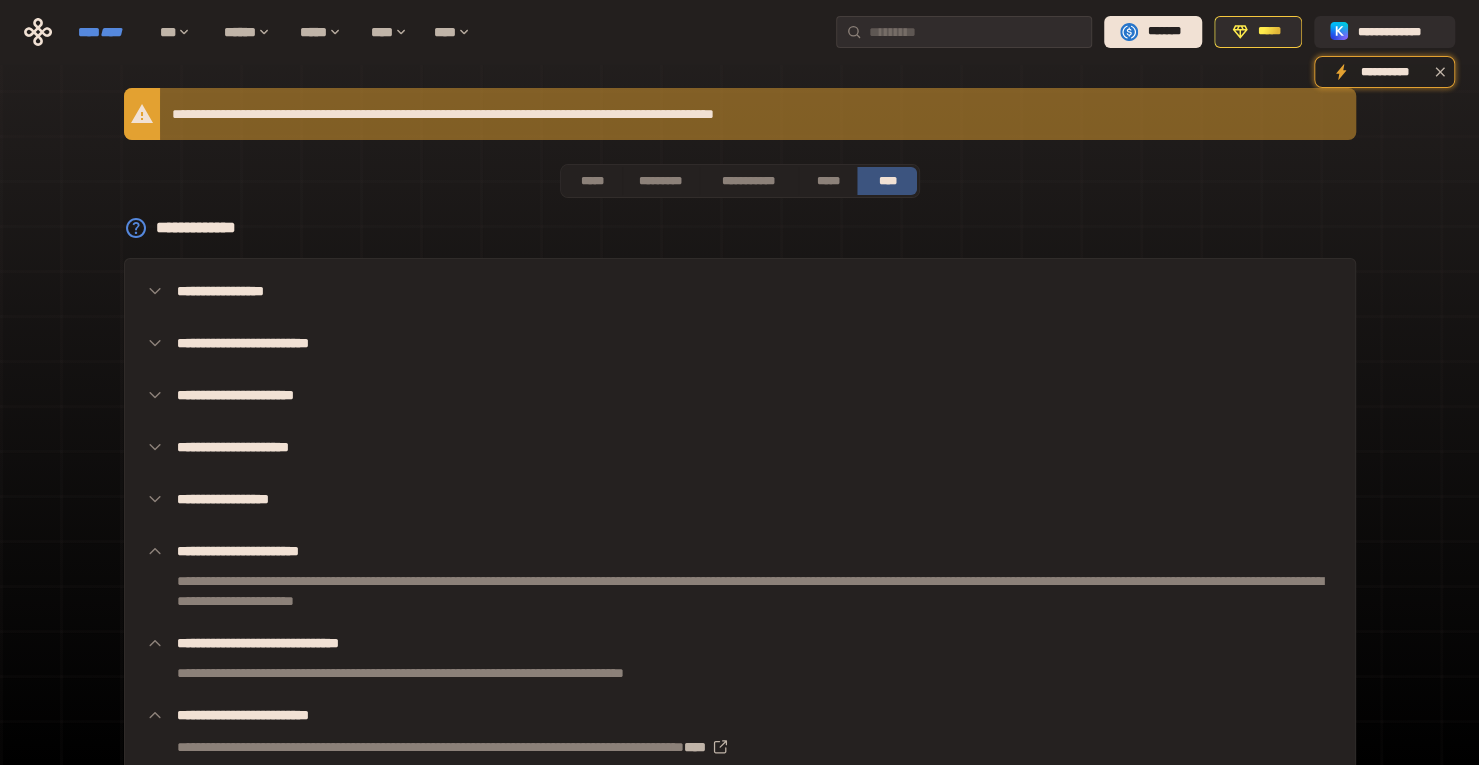 click on "****" at bounding box center (111, 32) 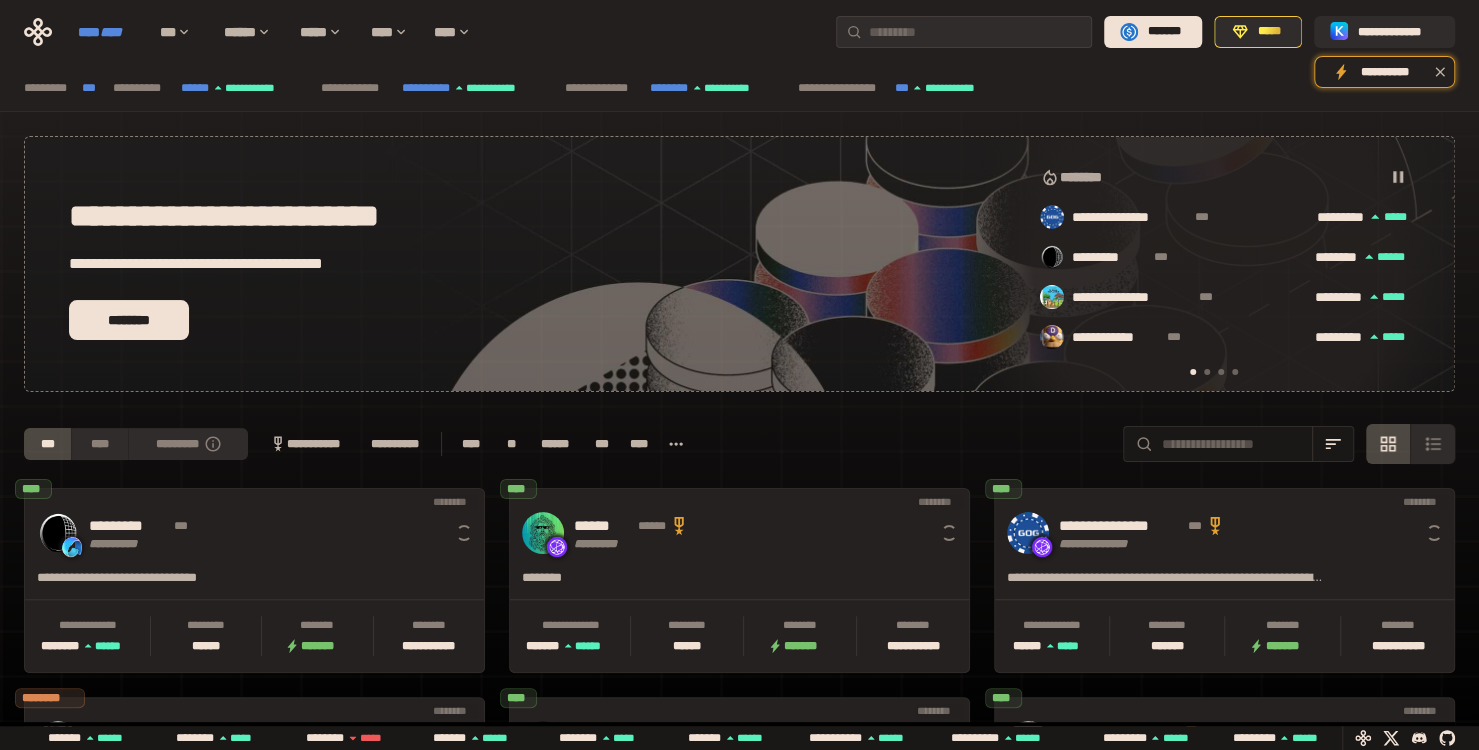 scroll, scrollTop: 0, scrollLeft: 16, axis: horizontal 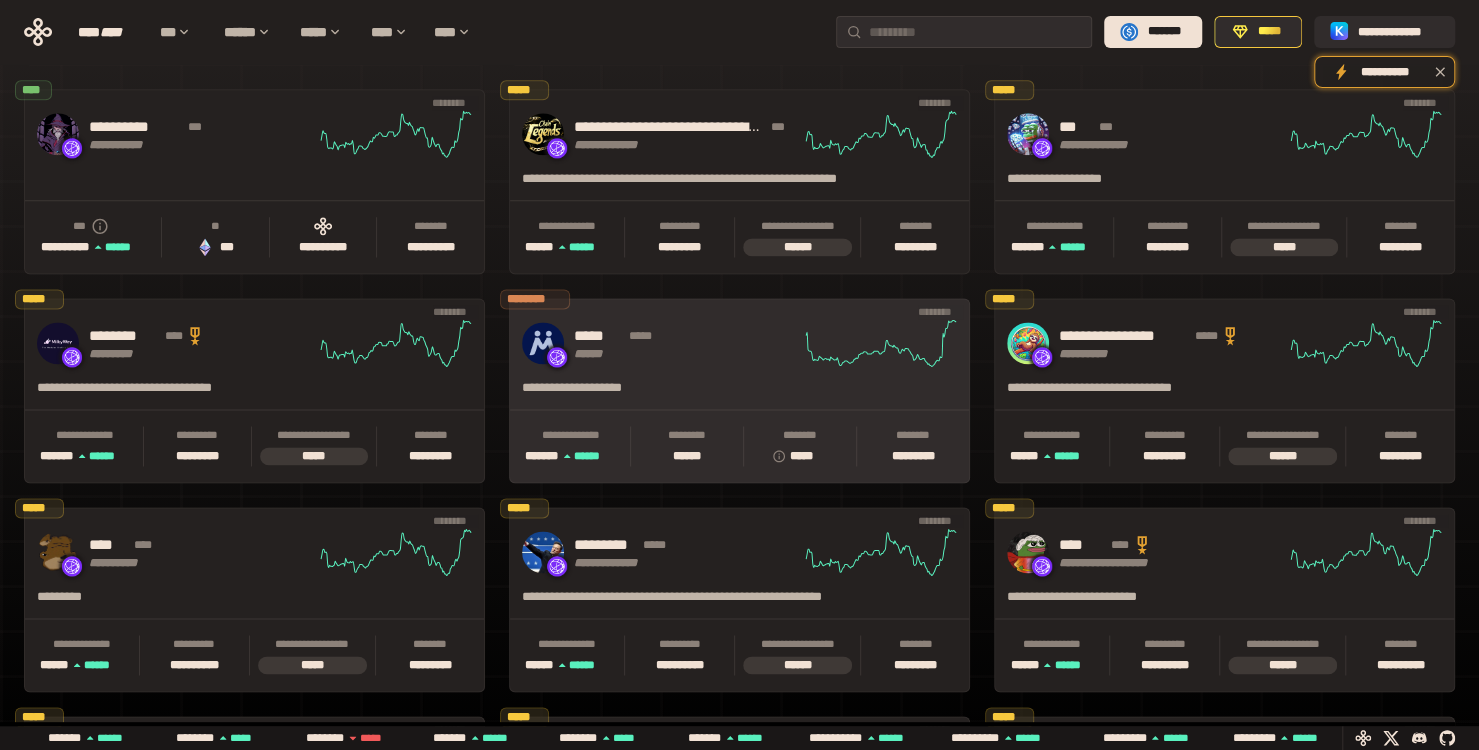click on "***** *****    ******" at bounding box center [687, 343] 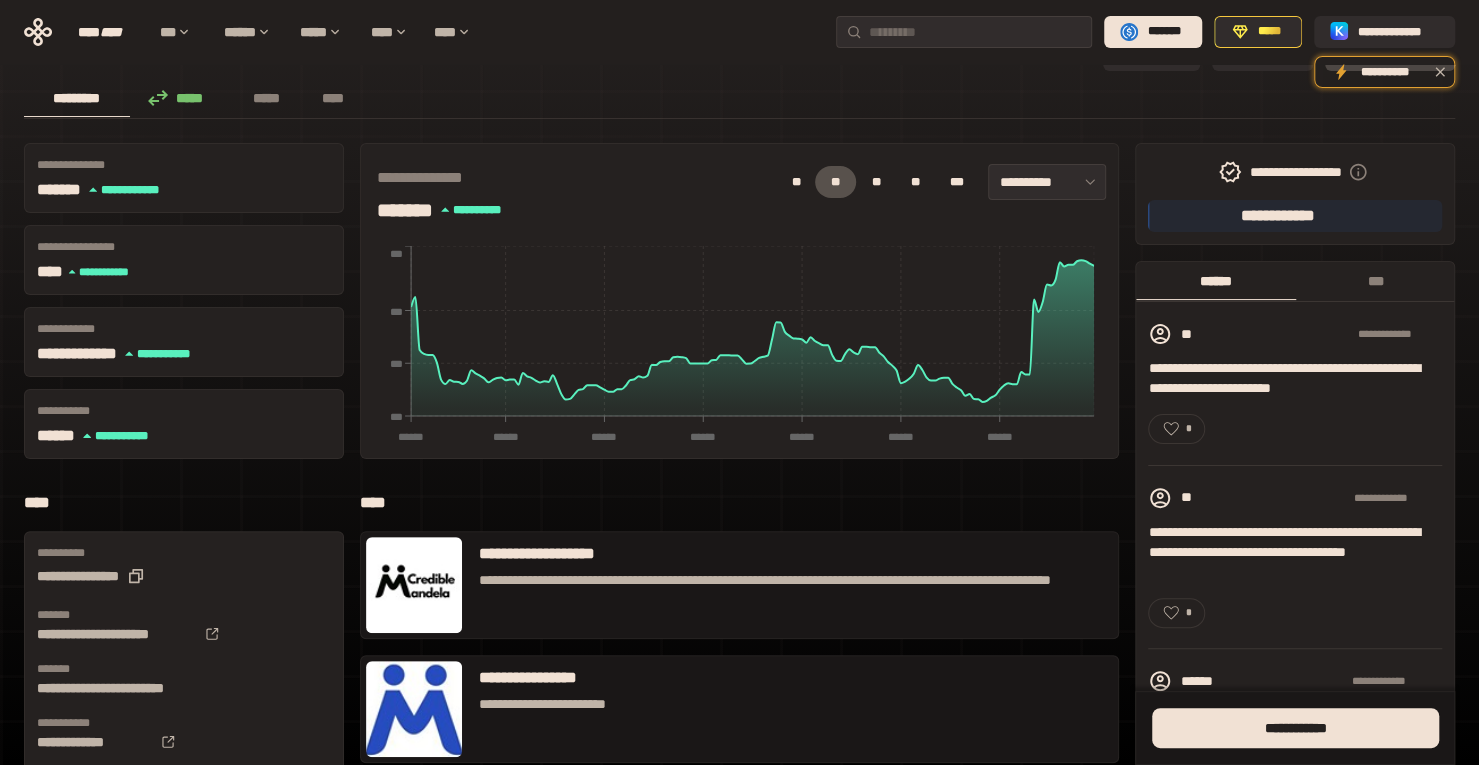 scroll, scrollTop: 0, scrollLeft: 0, axis: both 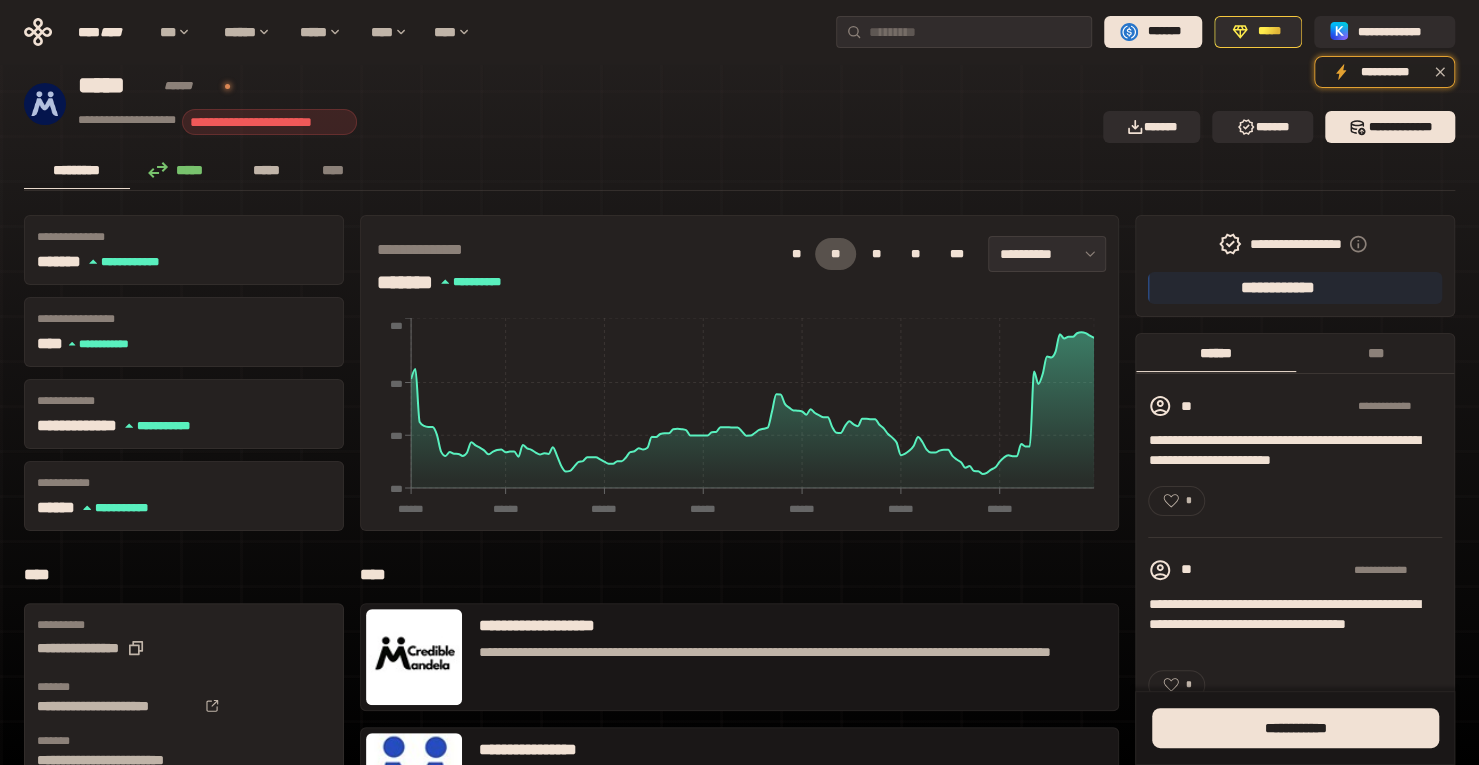click on "*****" at bounding box center [267, 170] 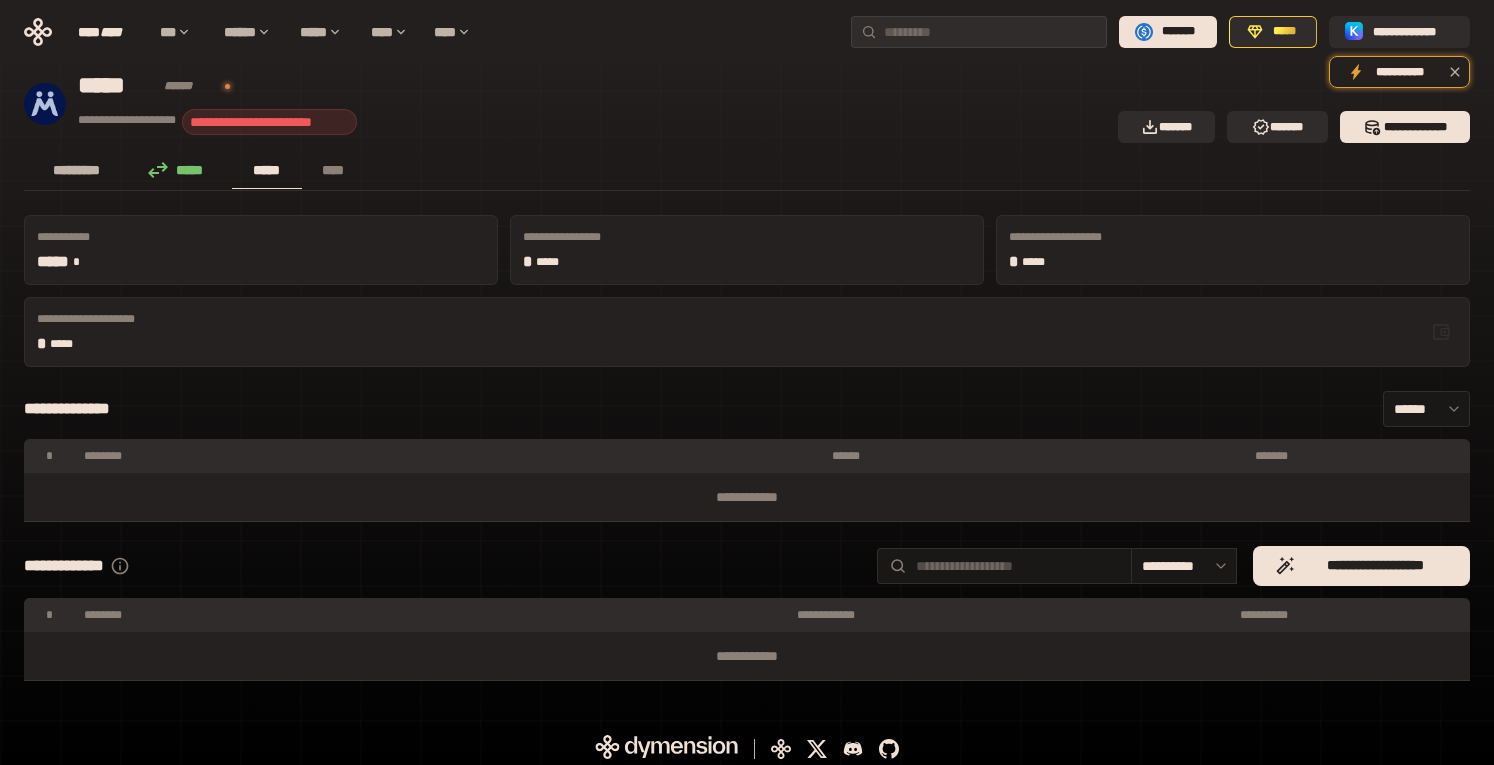 click on "*********" at bounding box center [77, 170] 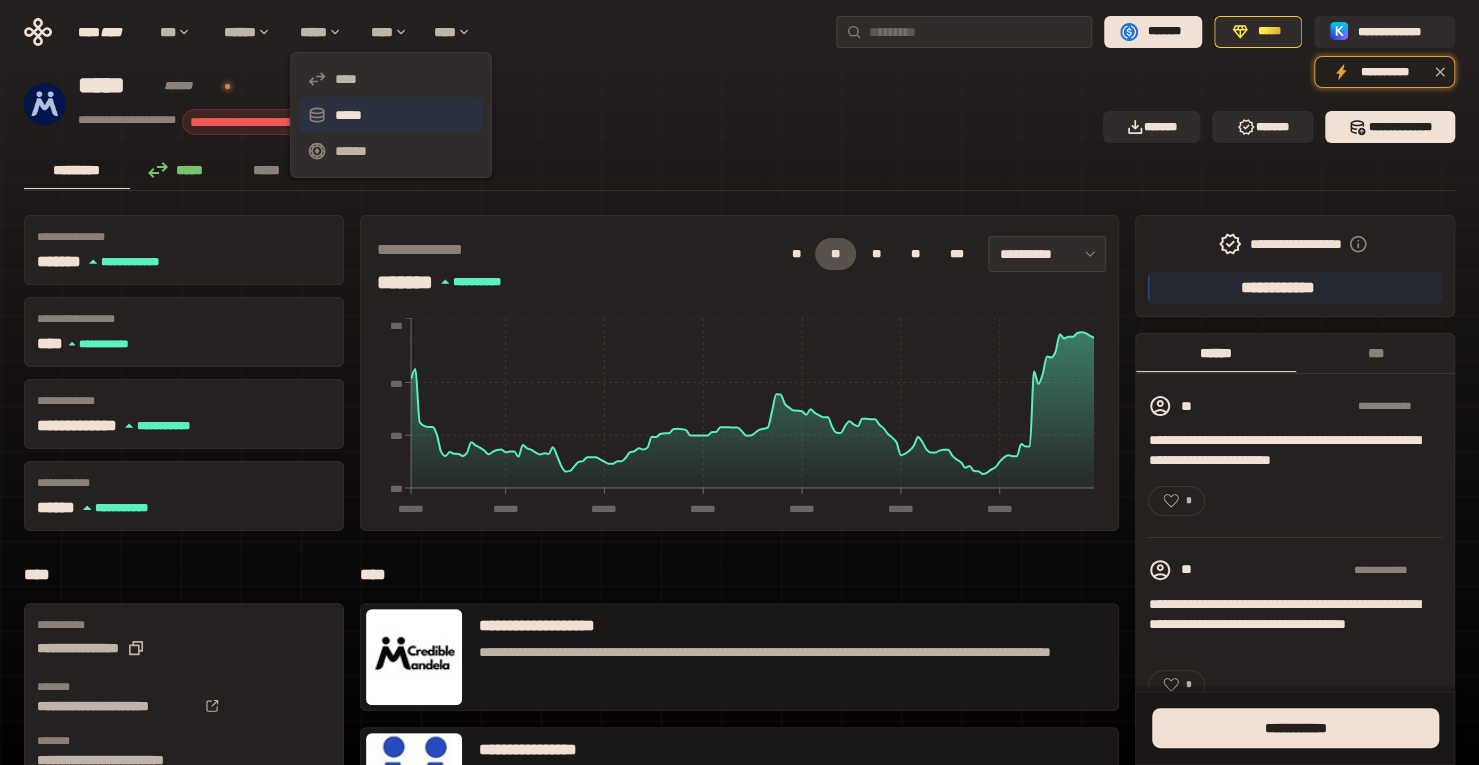 click on "*****" at bounding box center (391, 115) 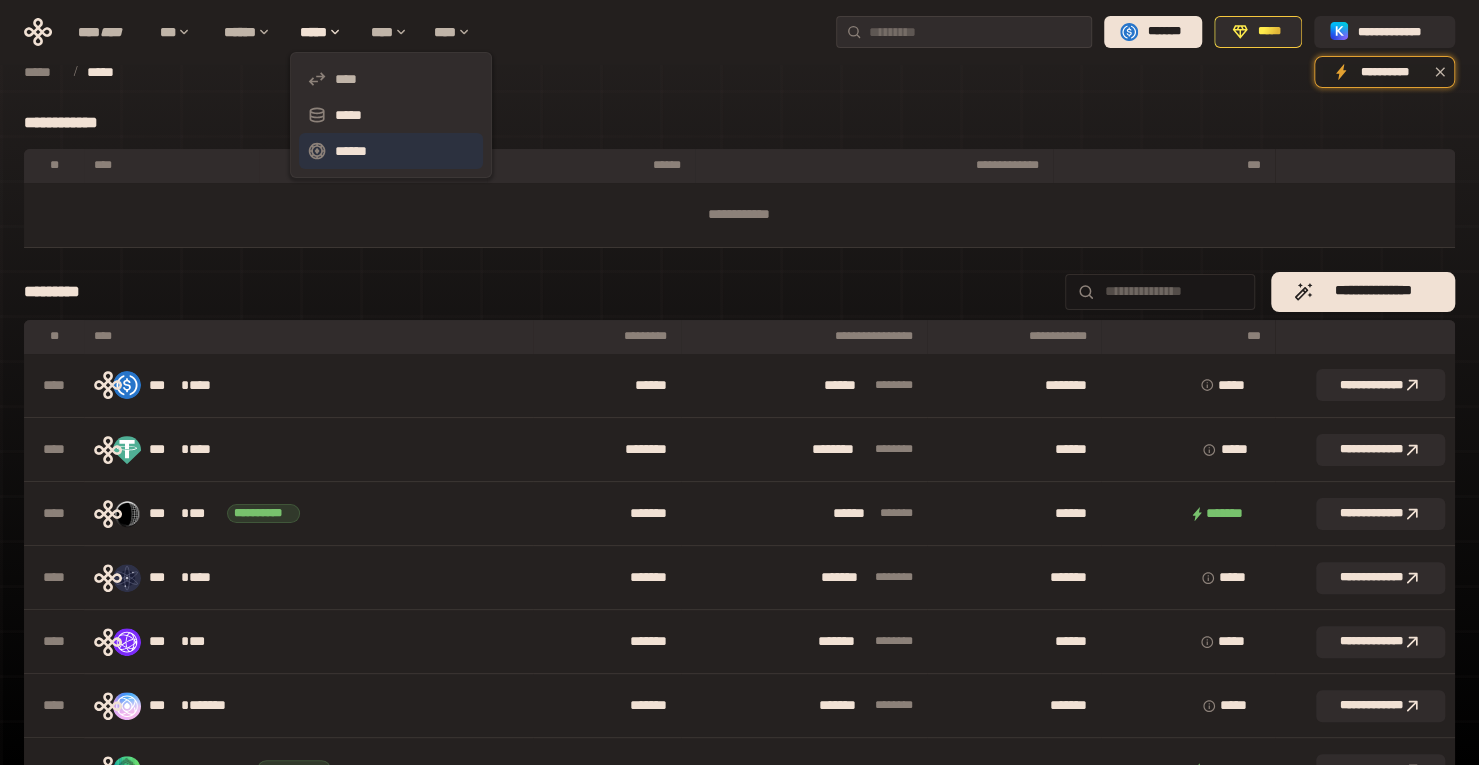click on "******" at bounding box center [391, 151] 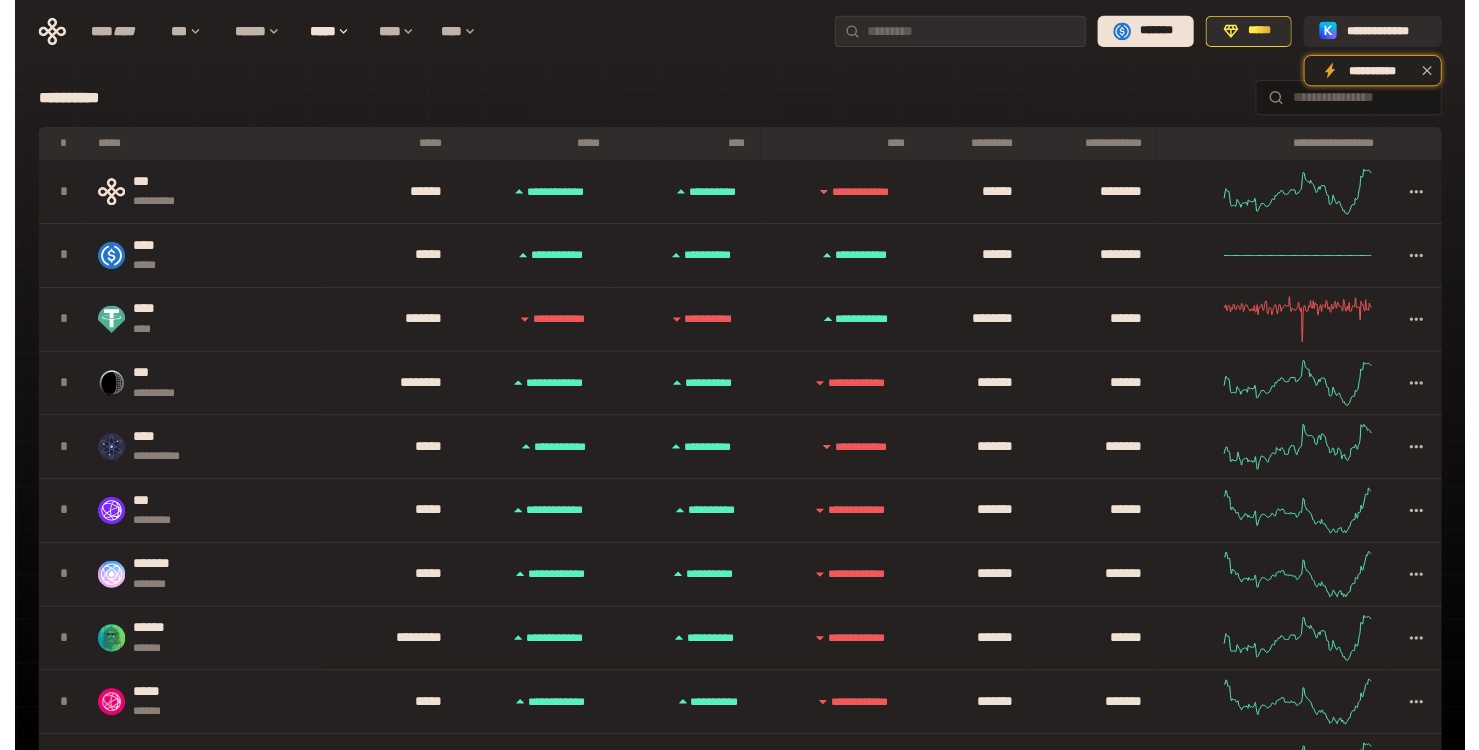 scroll, scrollTop: 0, scrollLeft: 0, axis: both 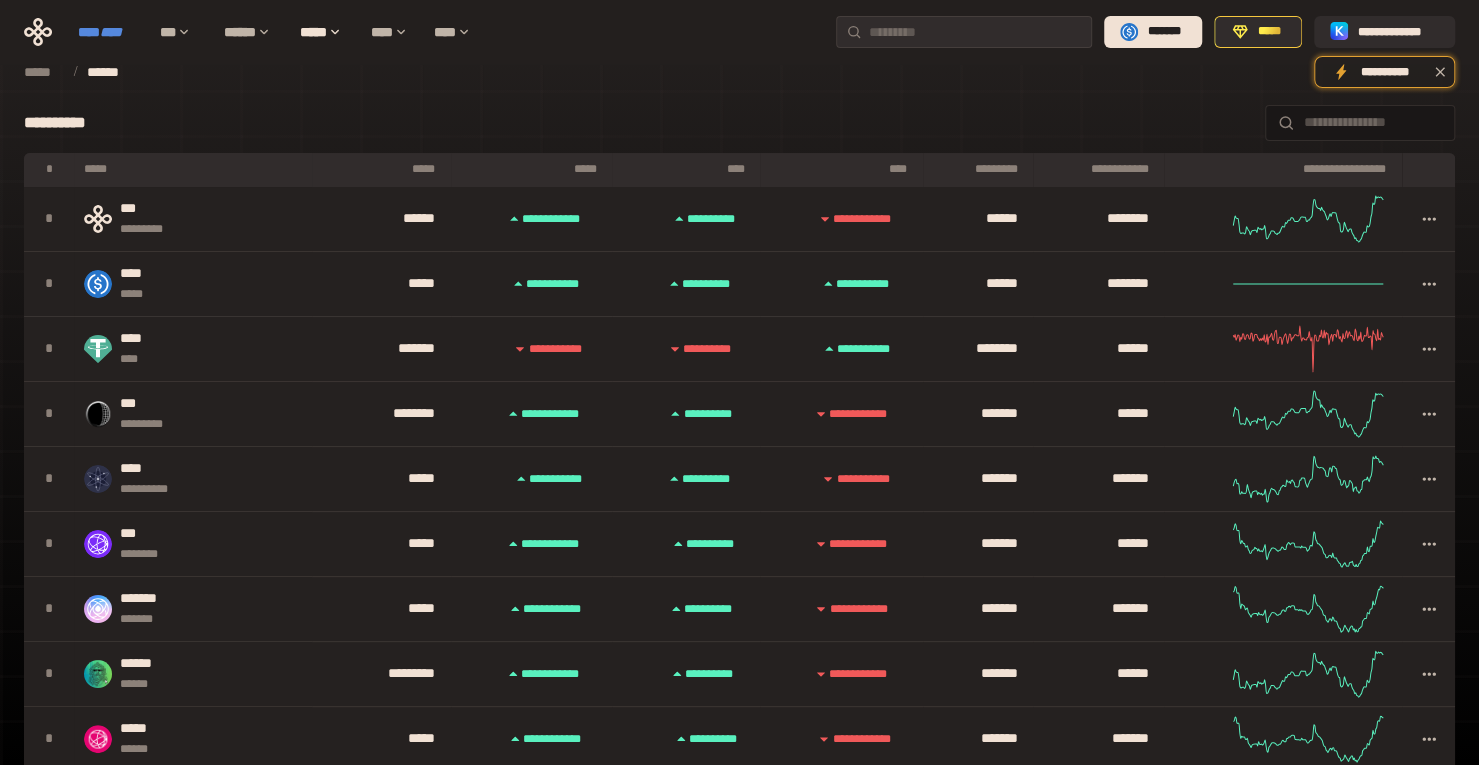 click on "****" at bounding box center (111, 32) 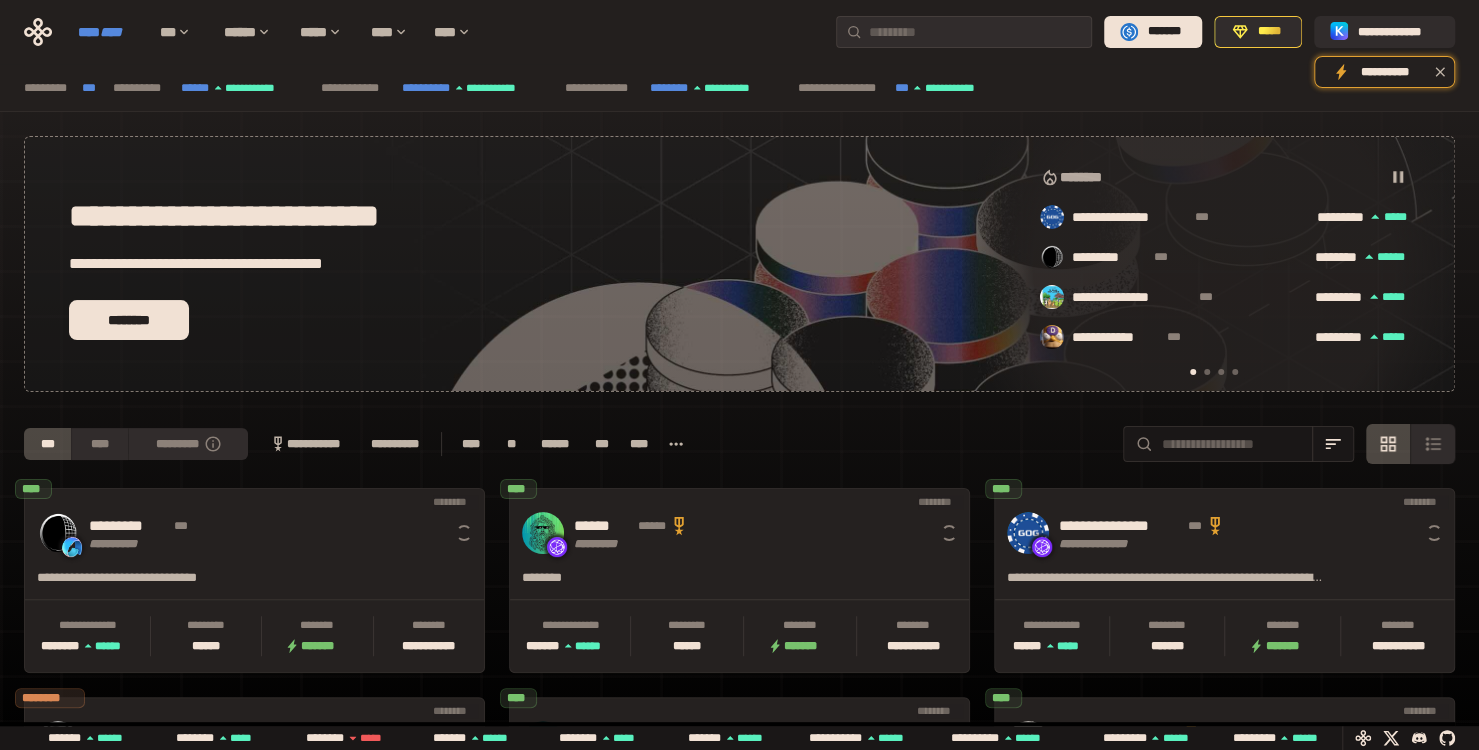 scroll, scrollTop: 0, scrollLeft: 16, axis: horizontal 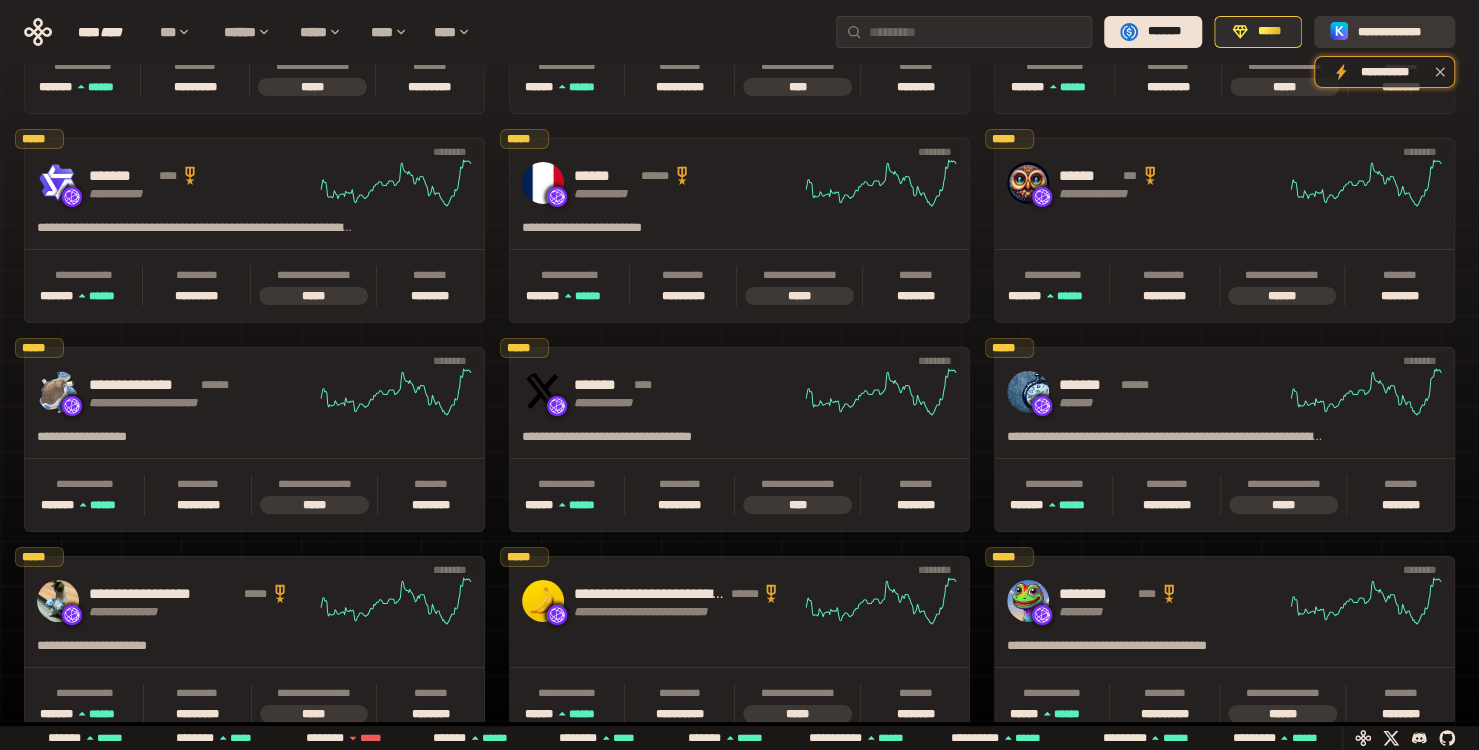 click on "**********" at bounding box center [1398, 32] 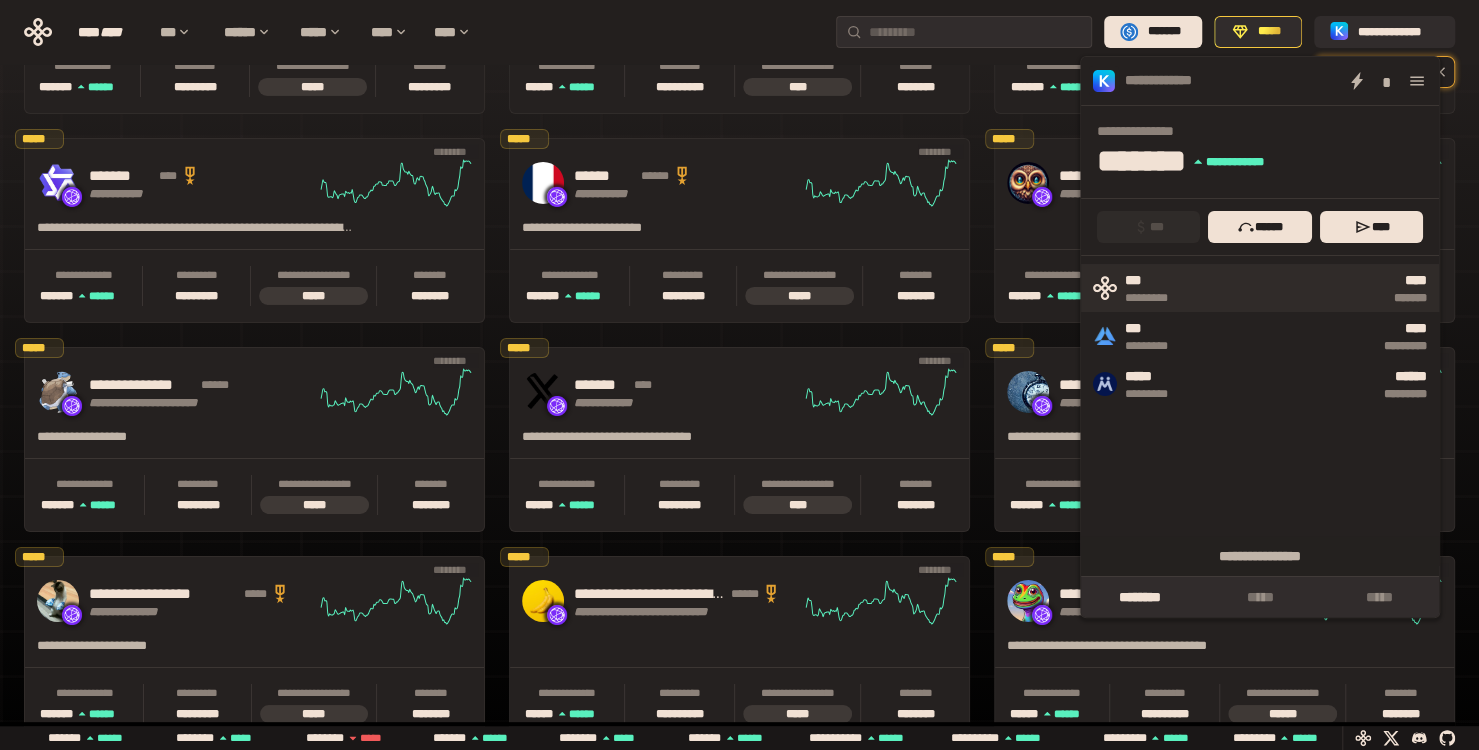 scroll, scrollTop: 0, scrollLeft: 856, axis: horizontal 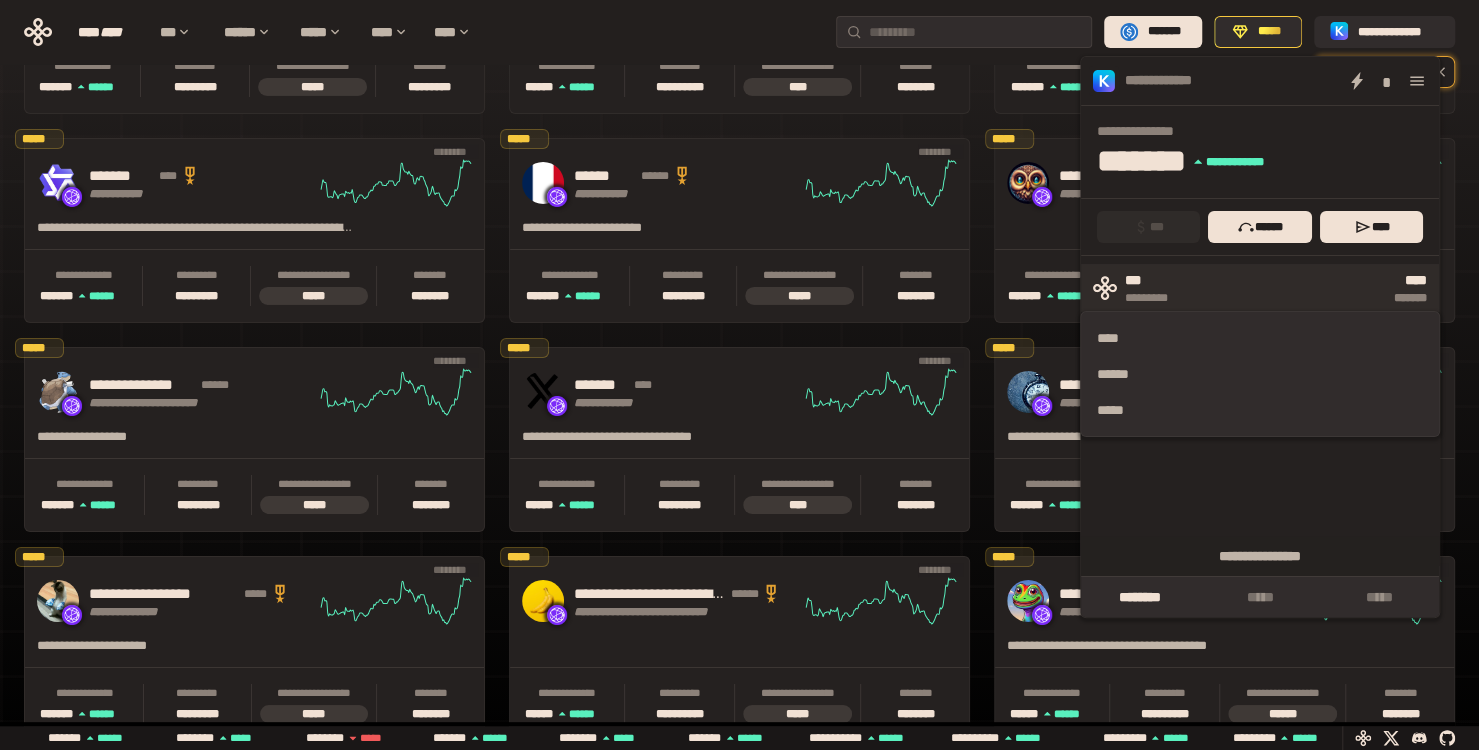 click on "**** *******" at bounding box center [1311, 288] 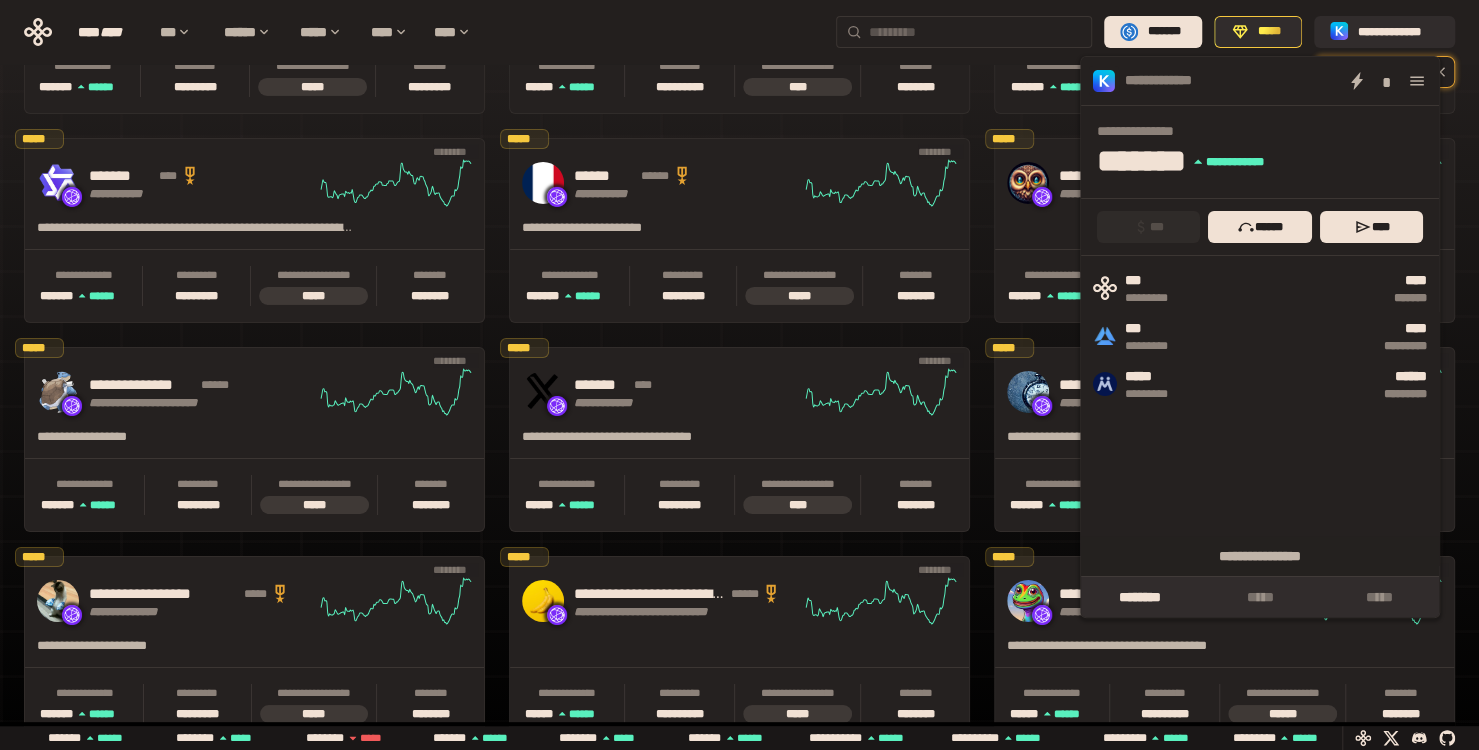 scroll, scrollTop: 0, scrollLeft: 16, axis: horizontal 